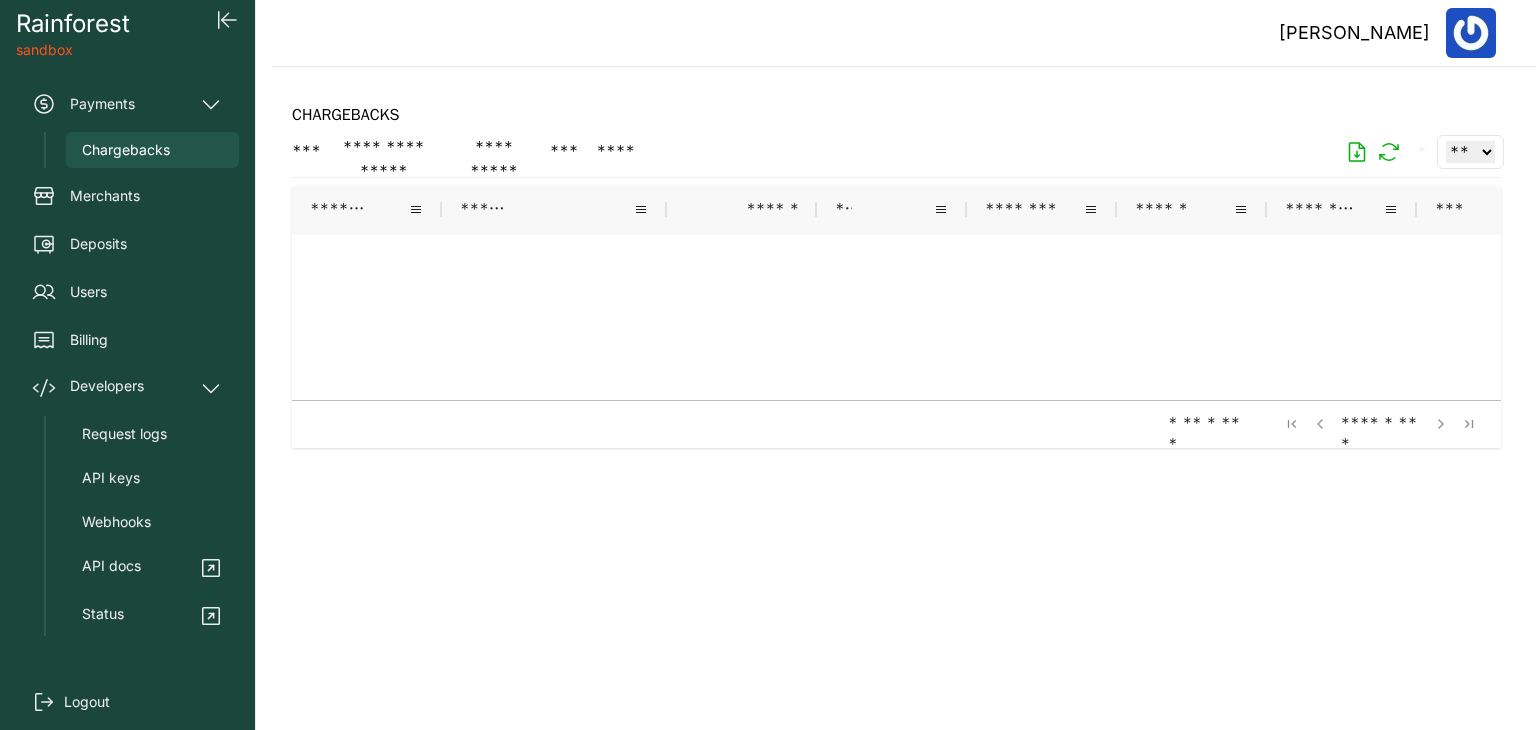 scroll, scrollTop: 0, scrollLeft: 0, axis: both 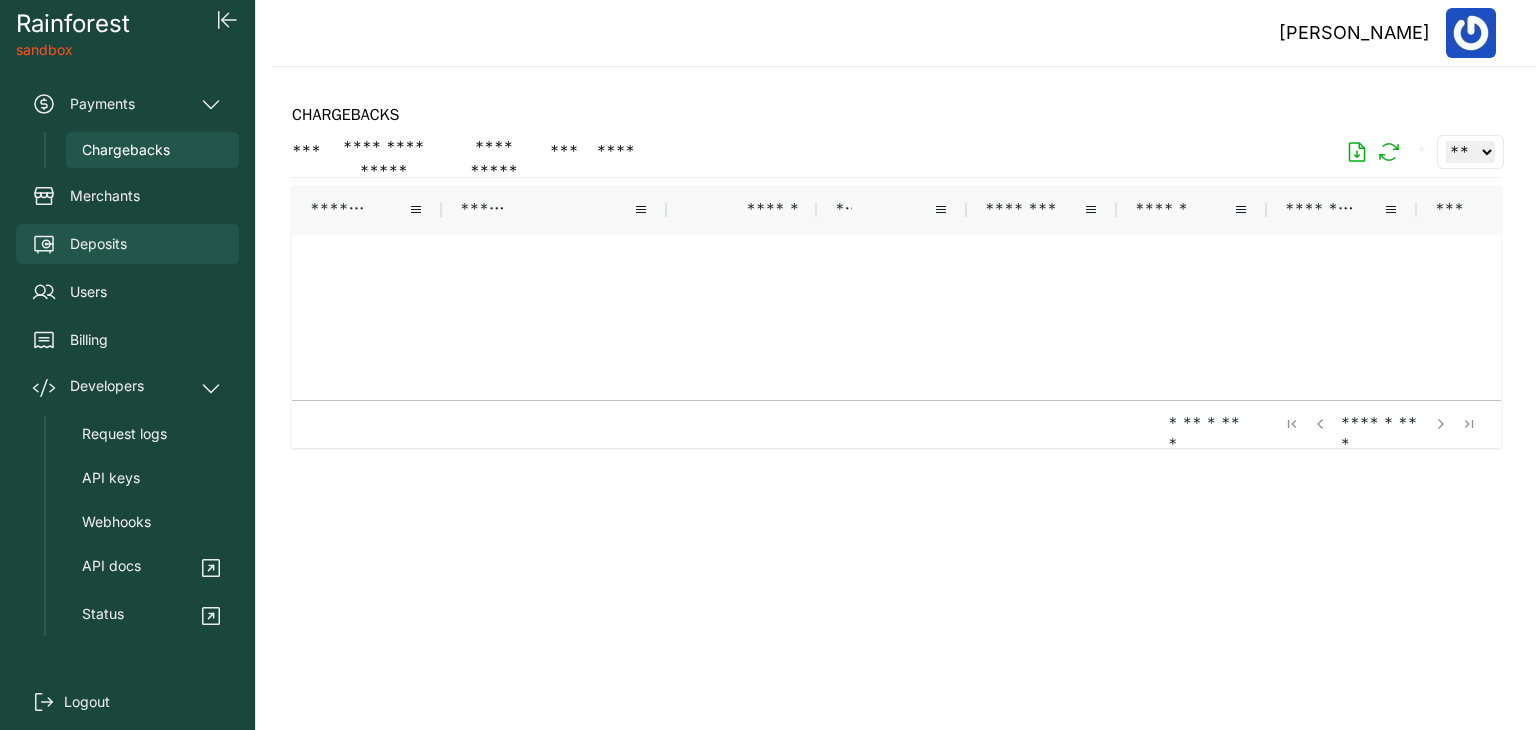 click on "Deposits" at bounding box center [127, 244] 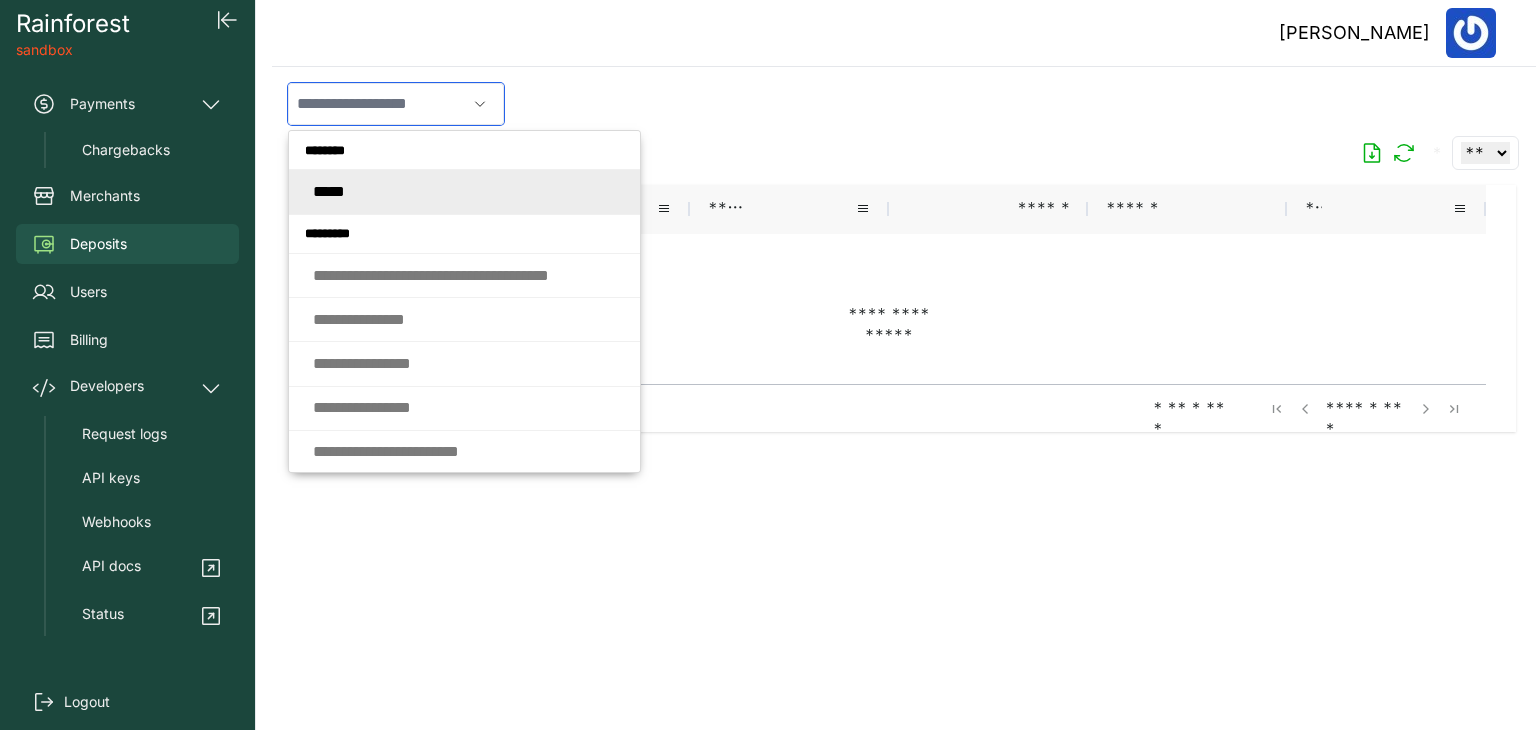 click at bounding box center (377, 104) 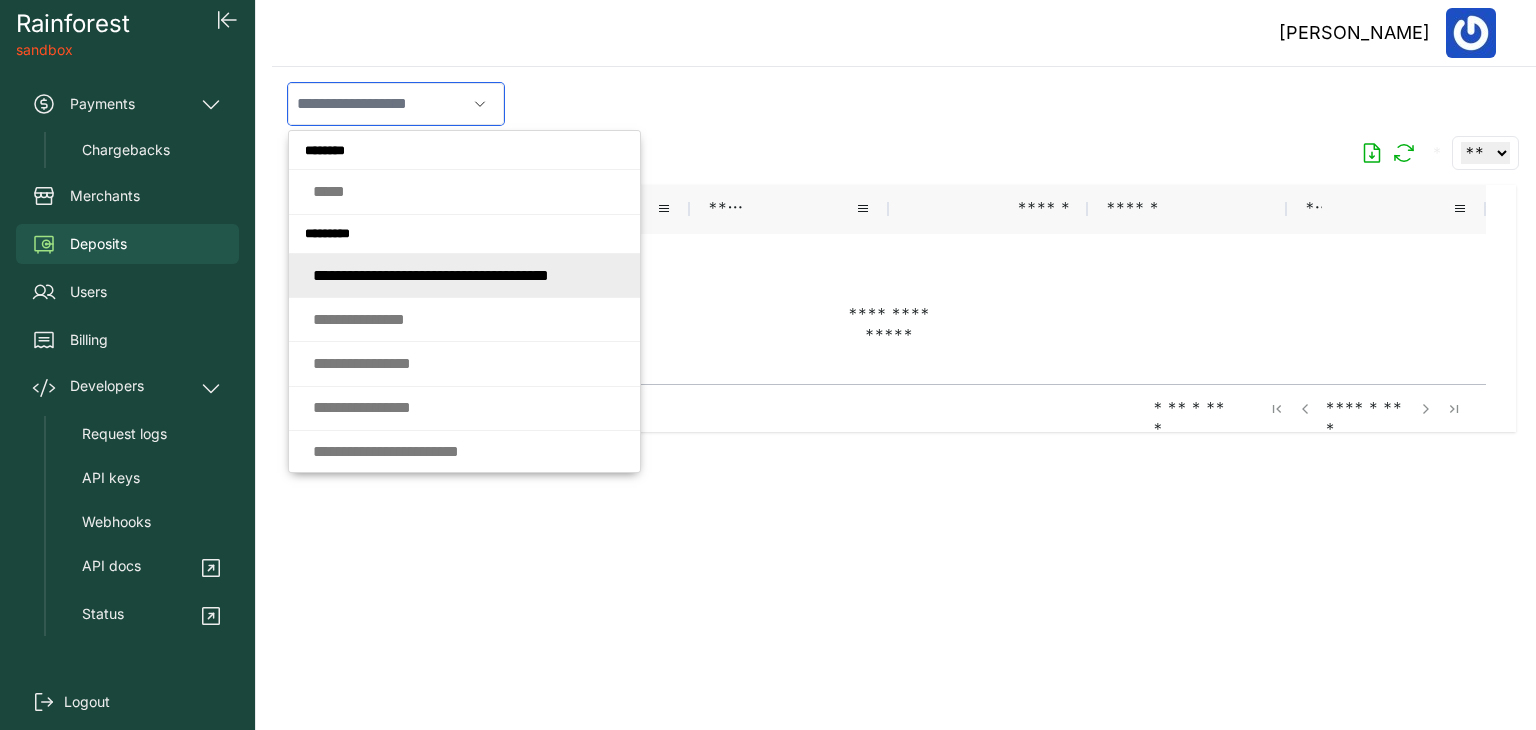 click on "* * * * * * * * *   * * * * * * * * * *   * * * * * * * * *   * * * * *   * *" 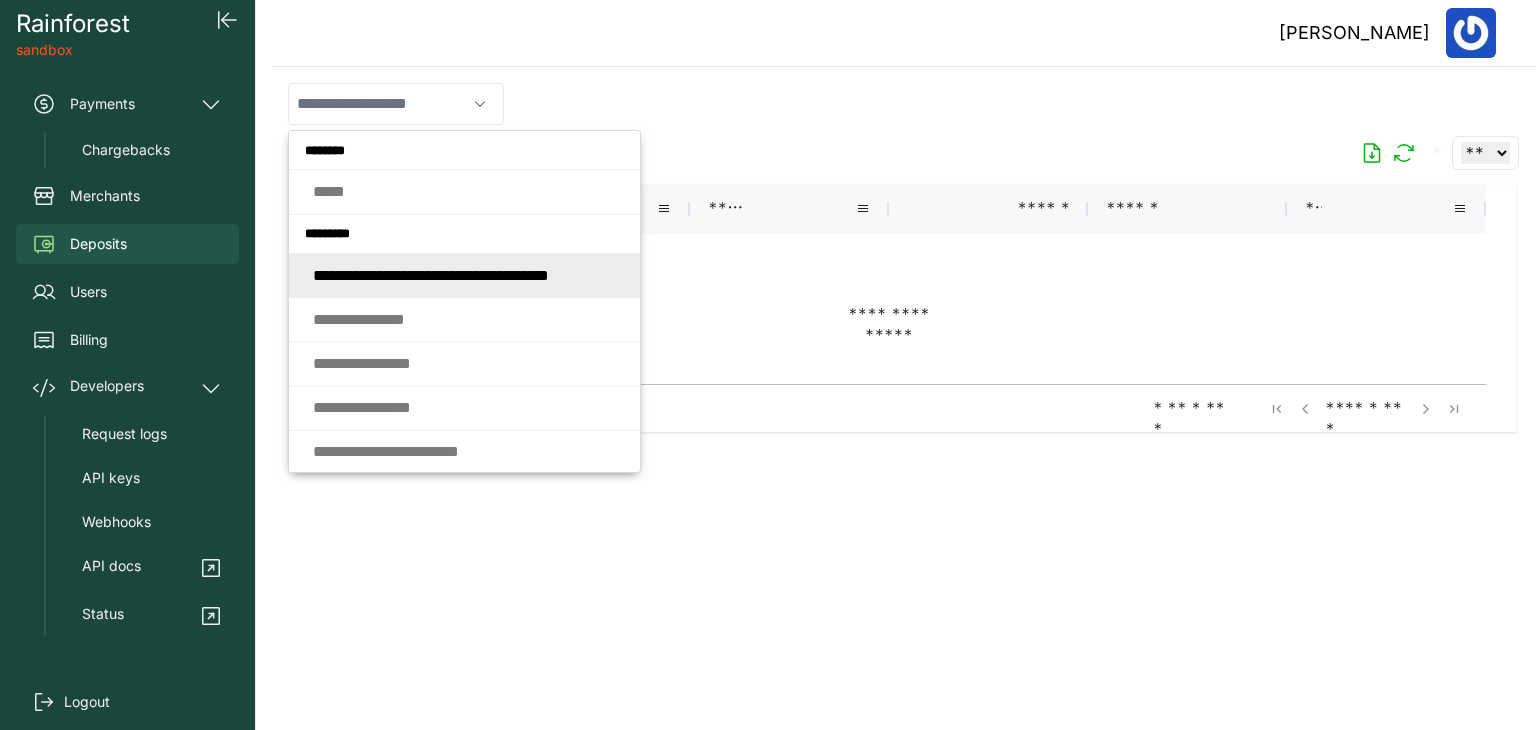 type on "**********" 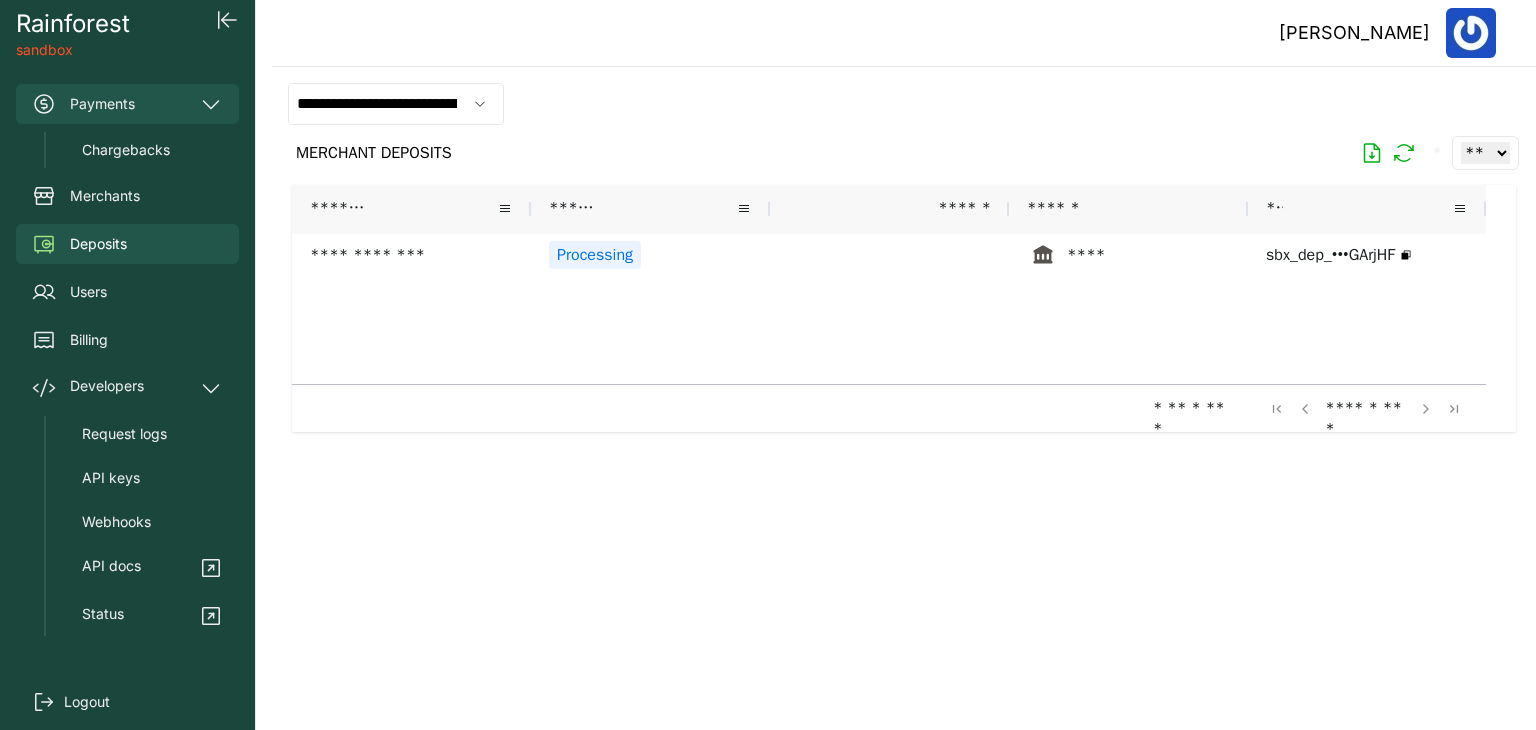 click on "Payments" at bounding box center (127, 104) 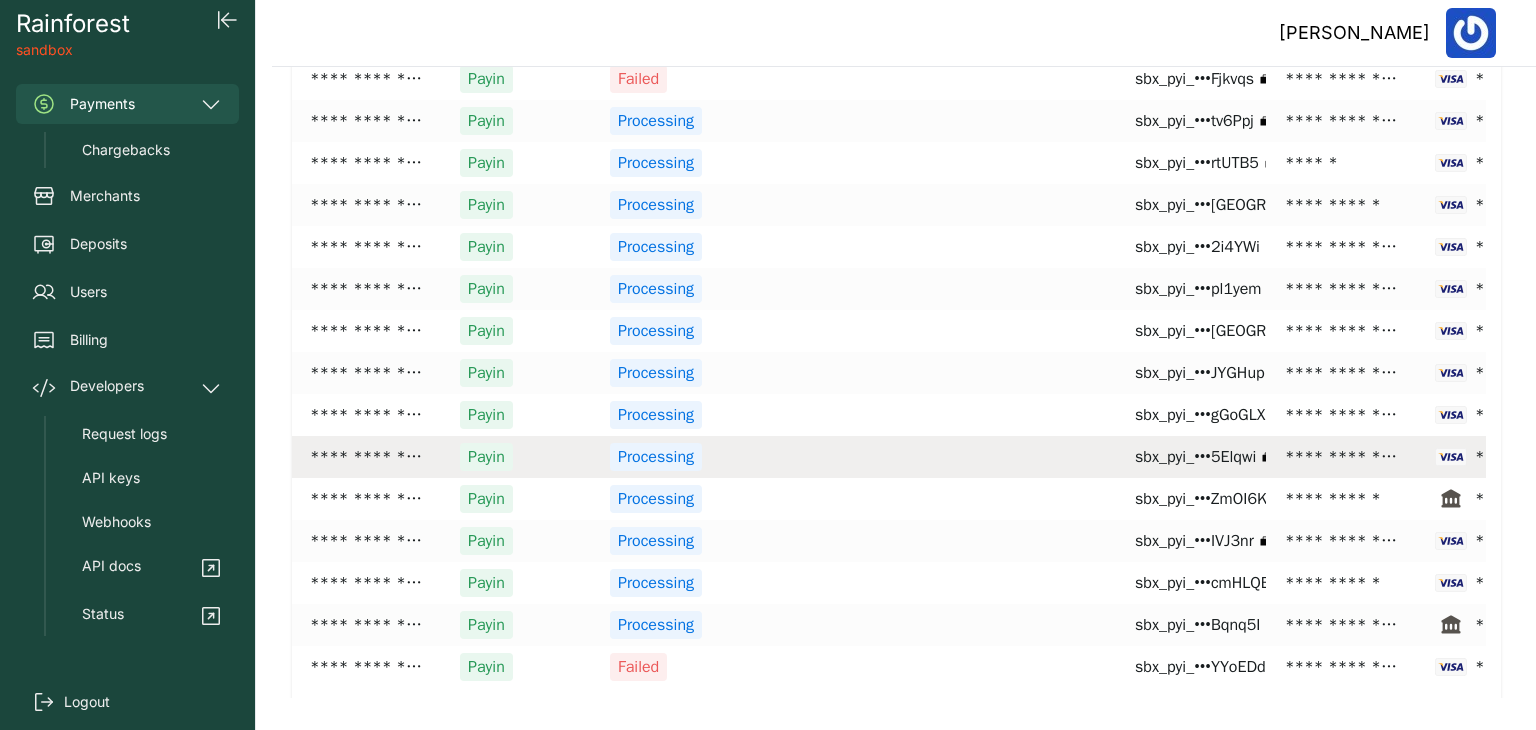 scroll, scrollTop: 0, scrollLeft: 0, axis: both 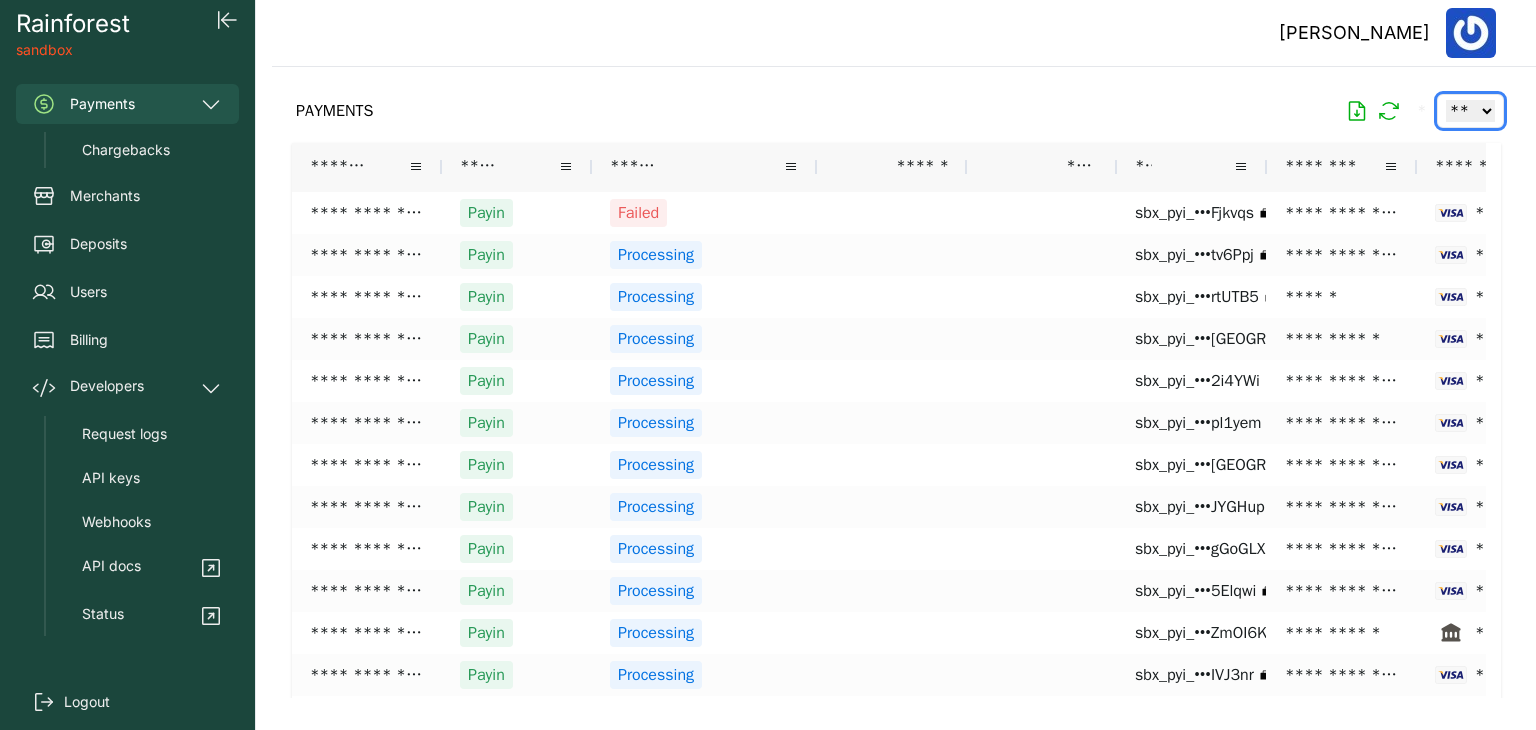click on "** ** ** ***" at bounding box center [1470, 111] 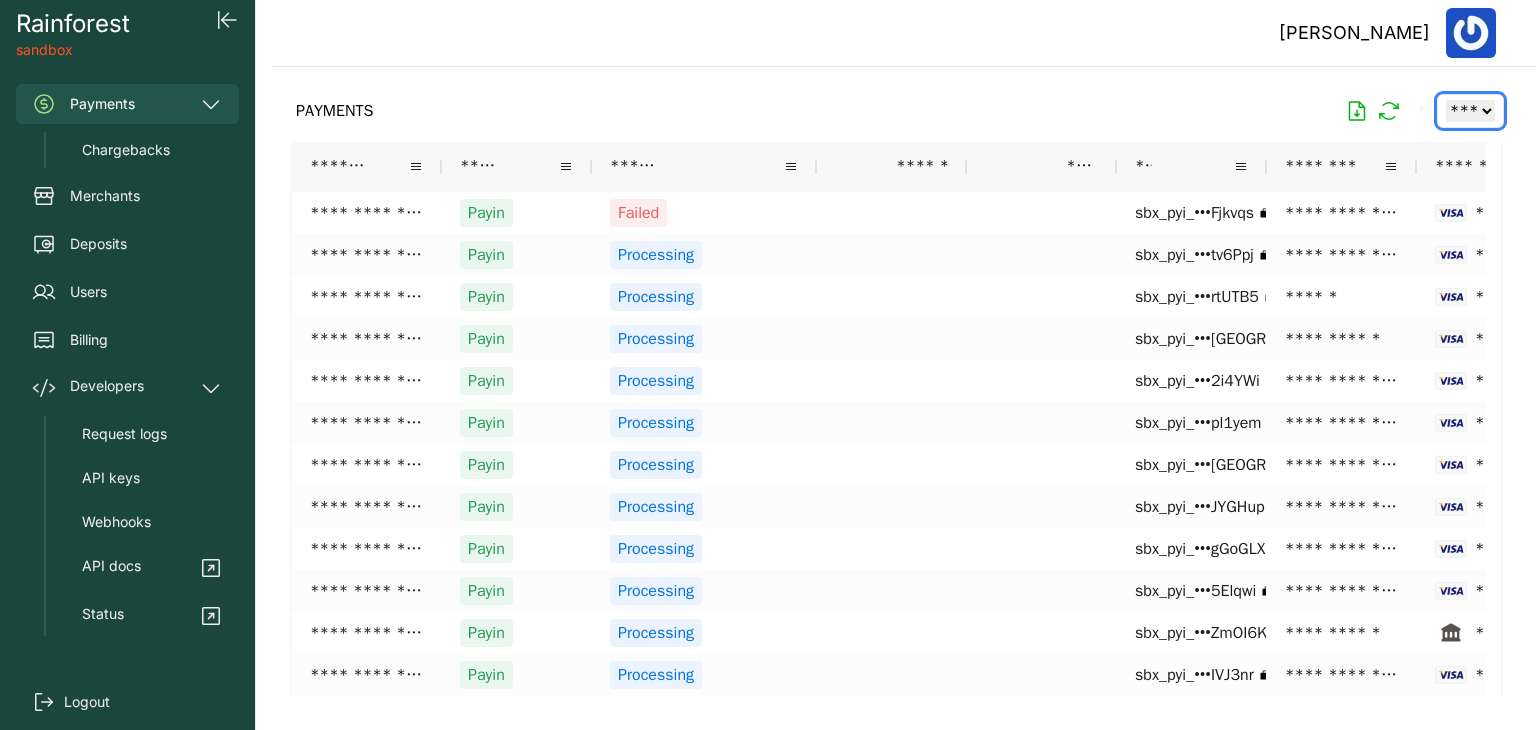 click on "** ** ** ***" at bounding box center (1470, 111) 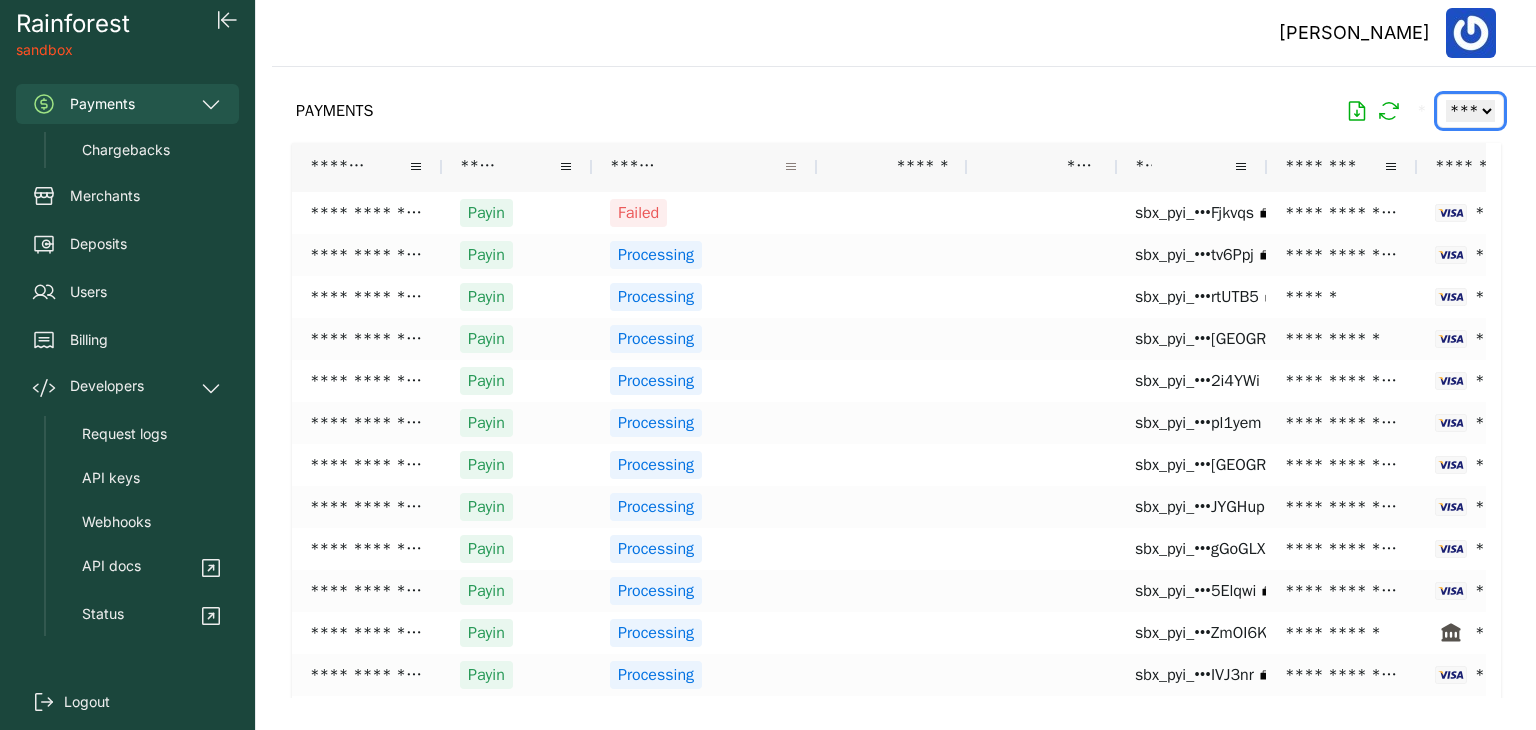 click at bounding box center [791, 167] 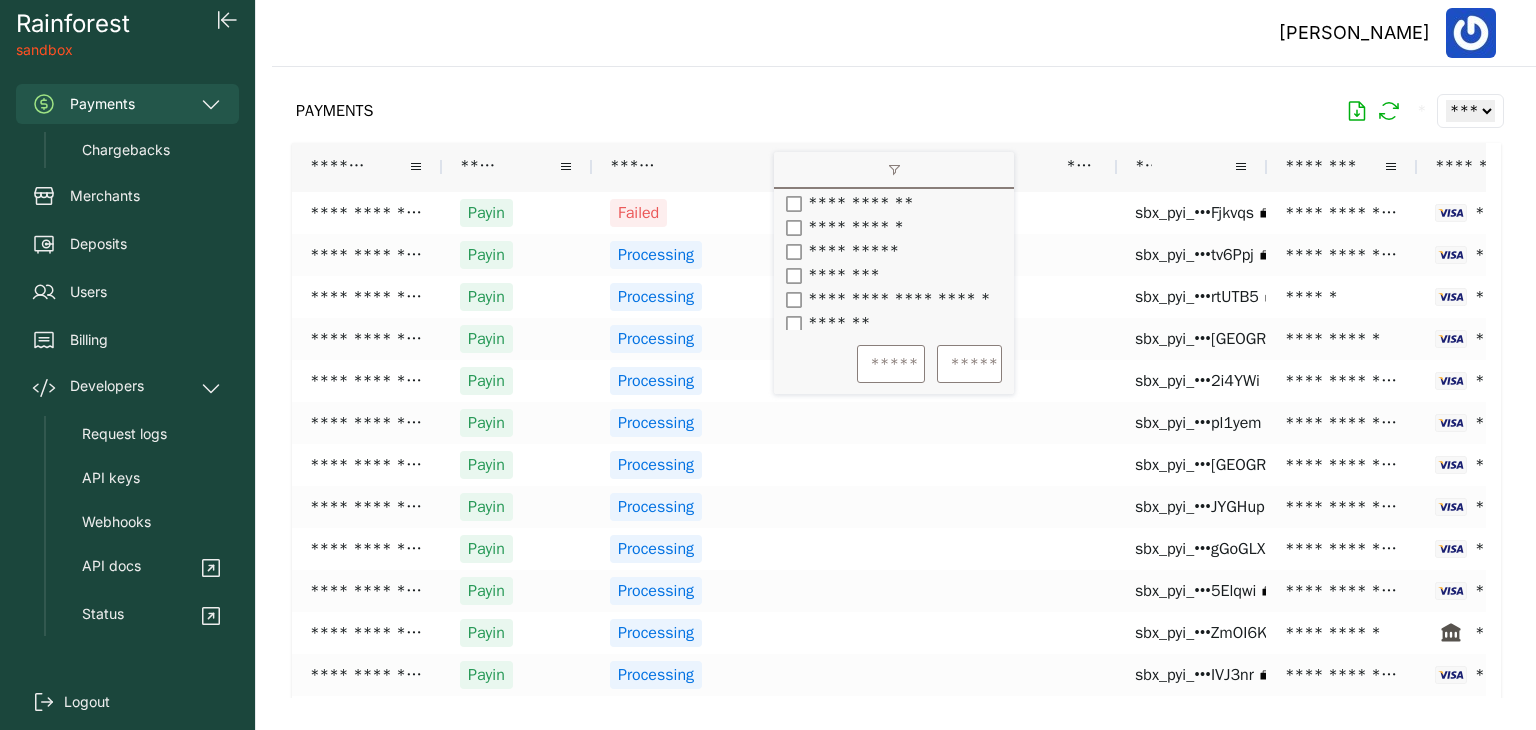 click on "**********" at bounding box center [838, 228] 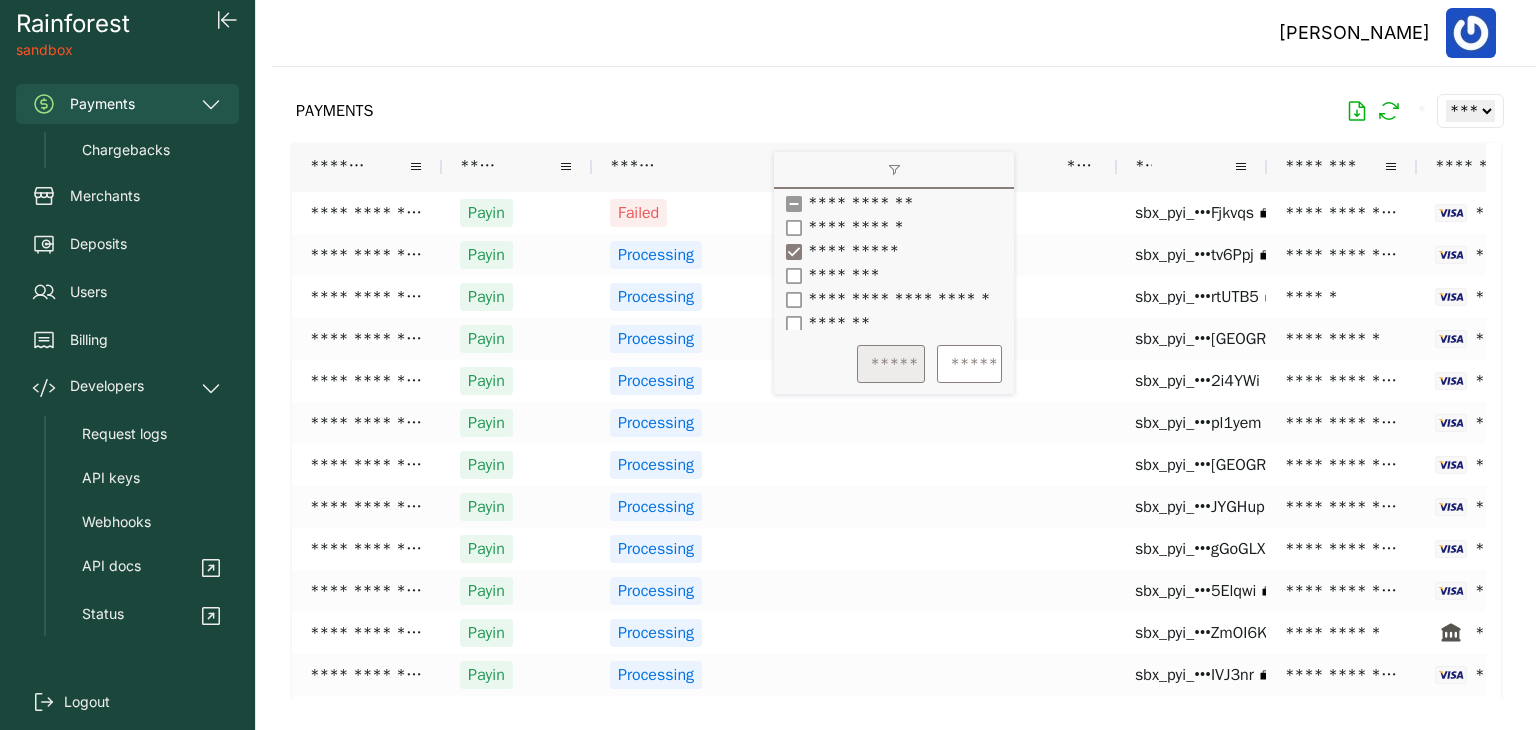 click on "*****" at bounding box center [891, 364] 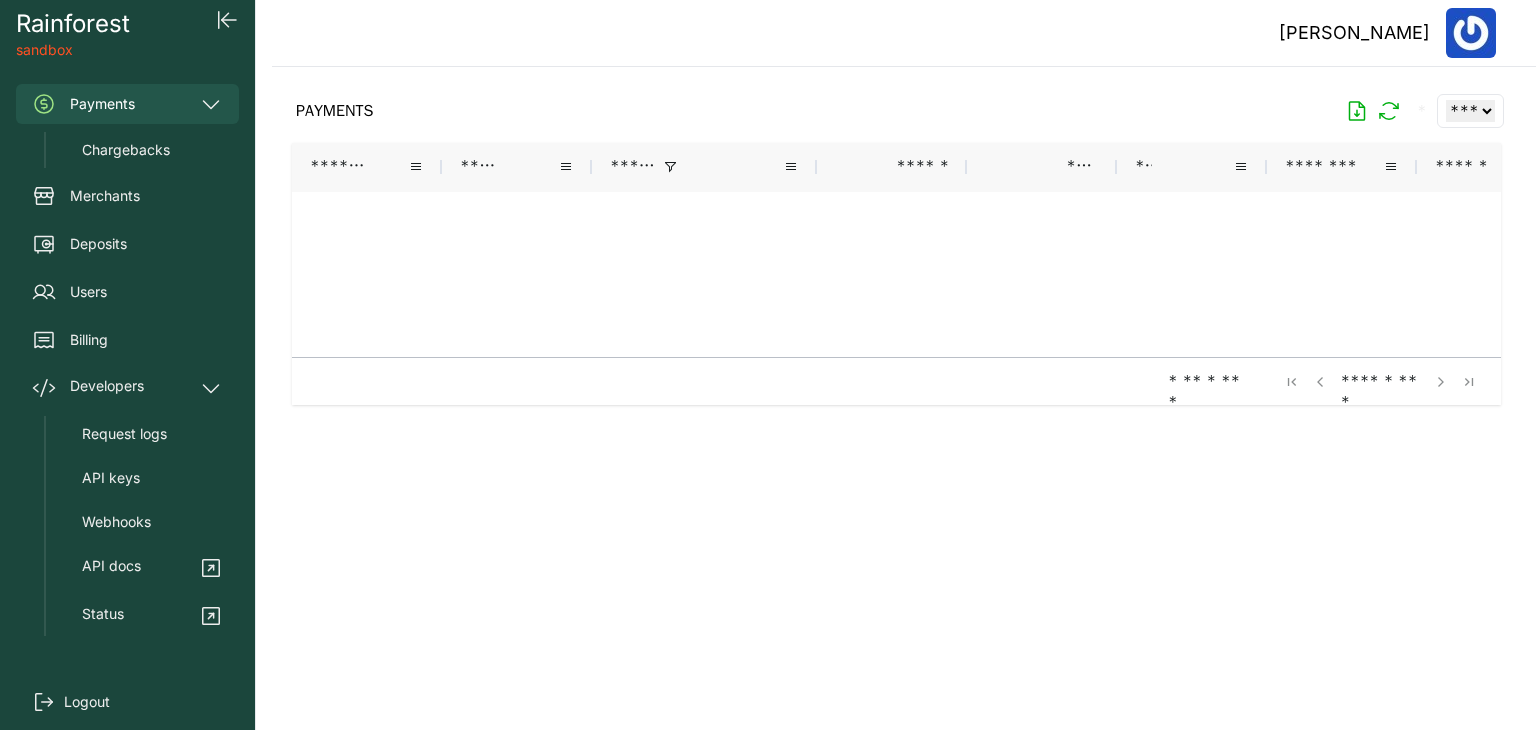 click on "*
**
*
**
*
****
*
**
*" at bounding box center (896, 381) 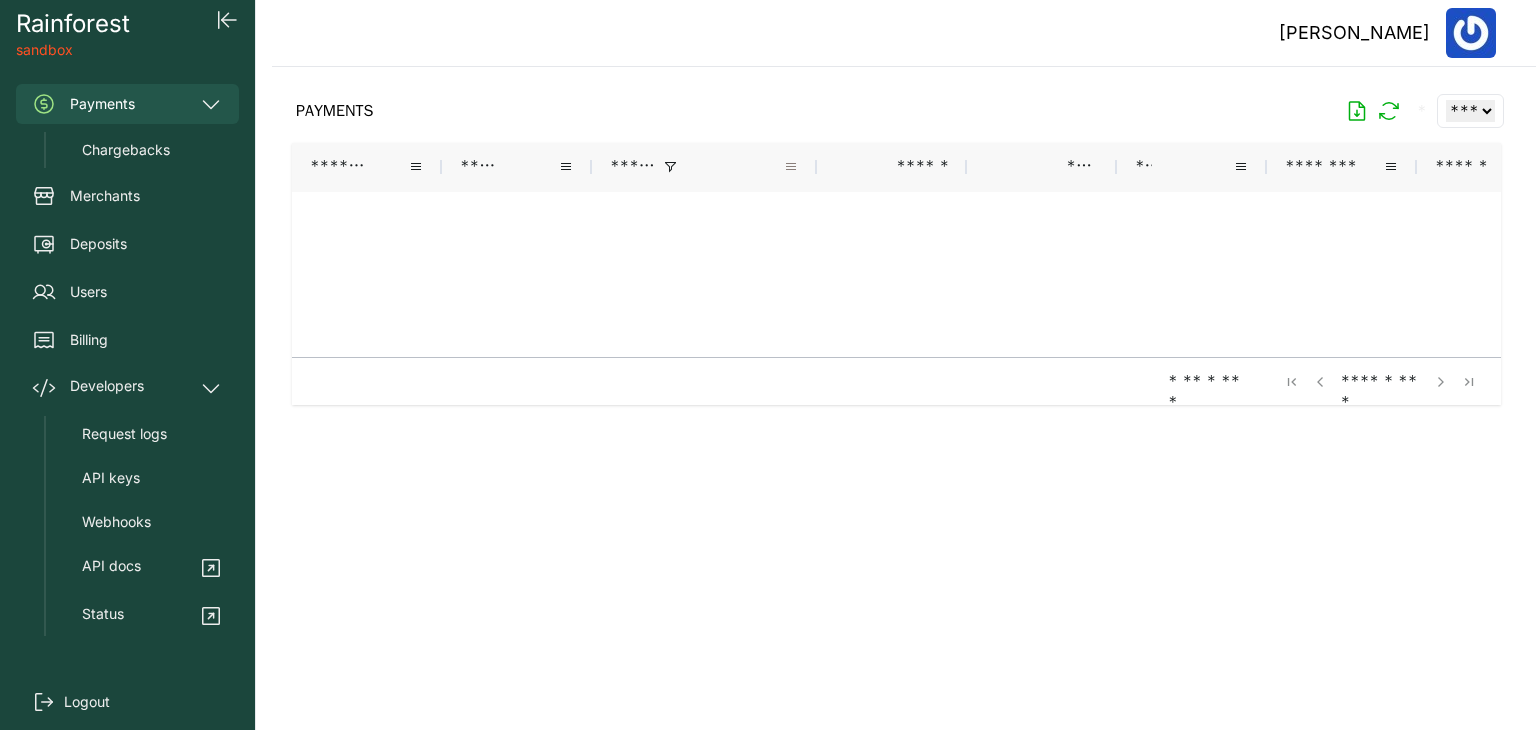 click at bounding box center (791, 167) 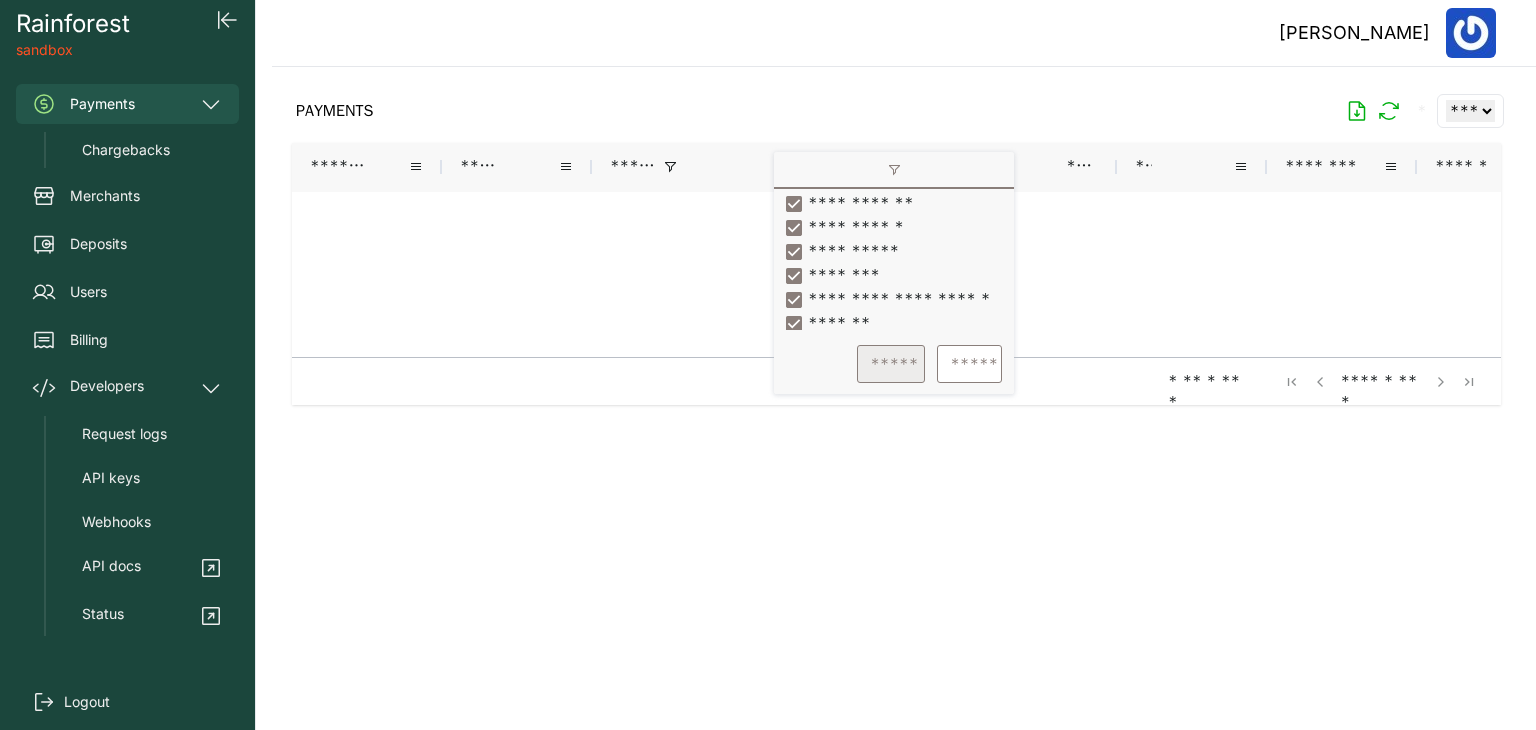 click on "*****" at bounding box center (891, 364) 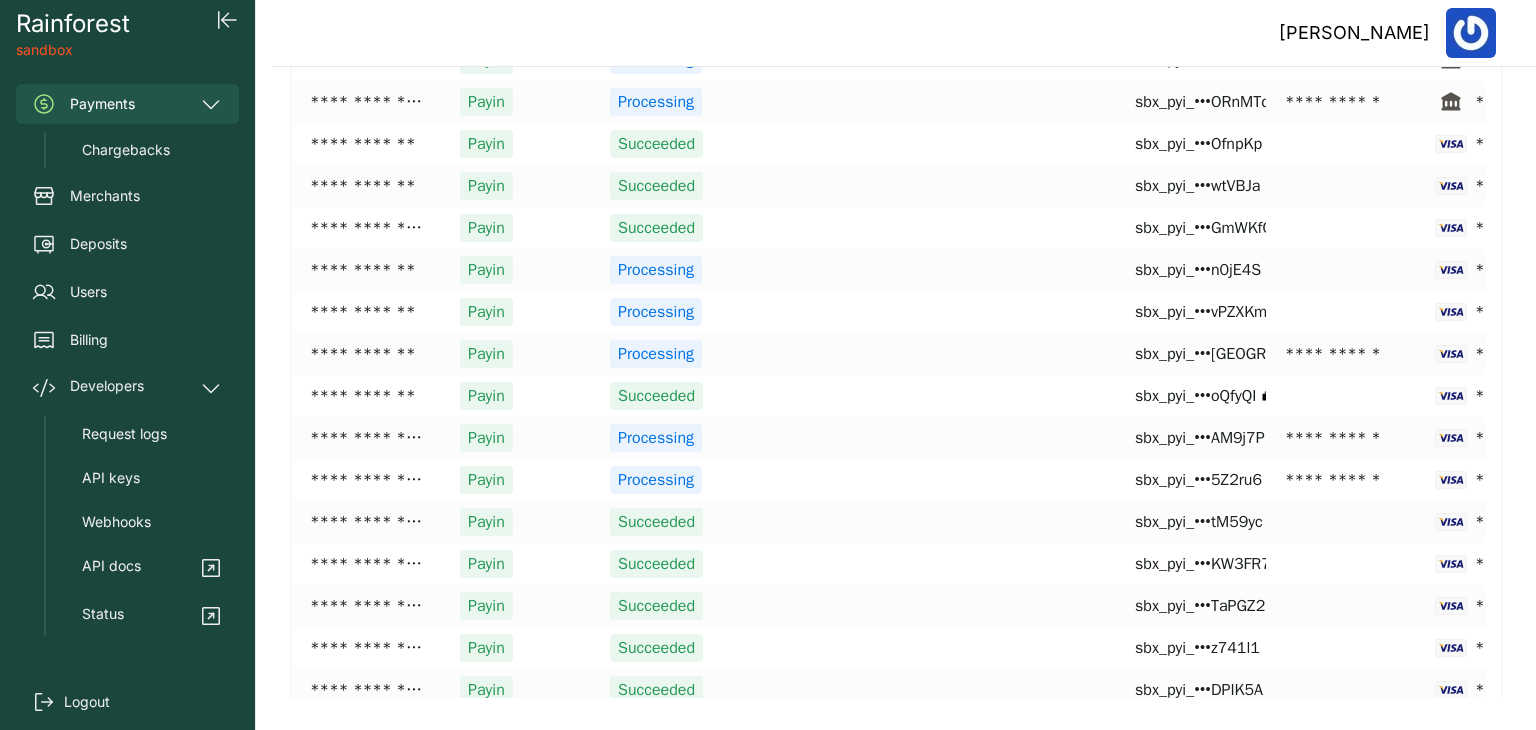 scroll, scrollTop: 1300, scrollLeft: 0, axis: vertical 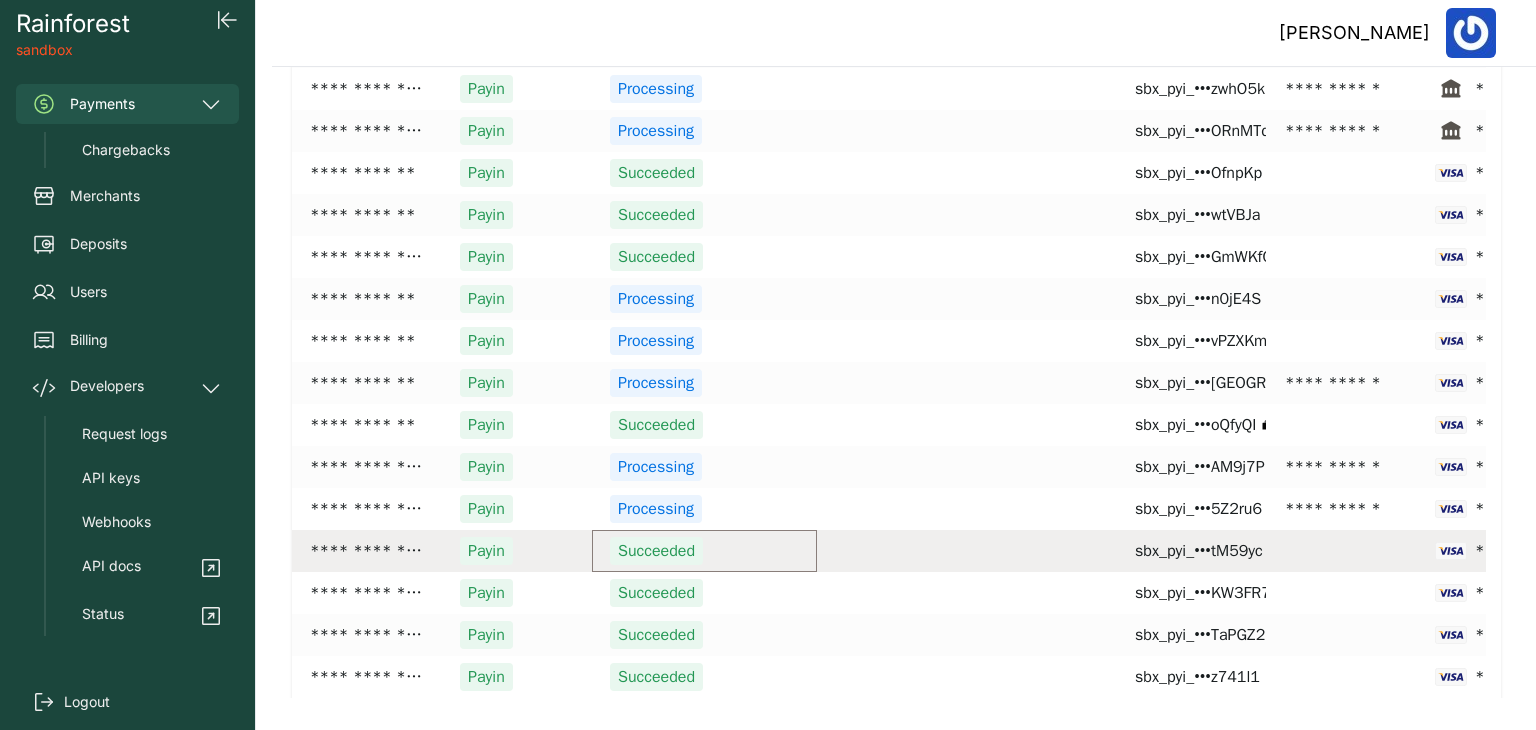 click on "Succeeded" at bounding box center [704, 551] 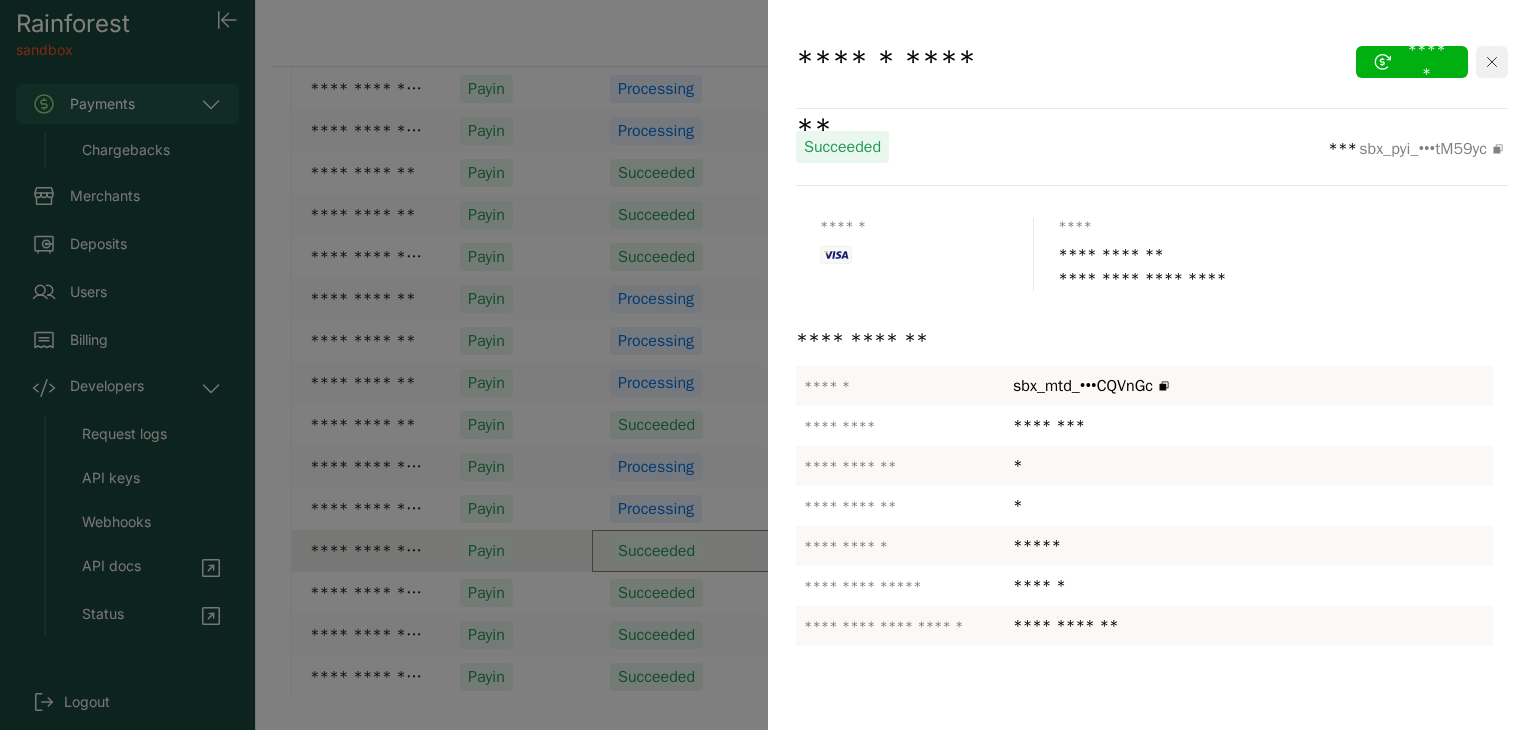 click 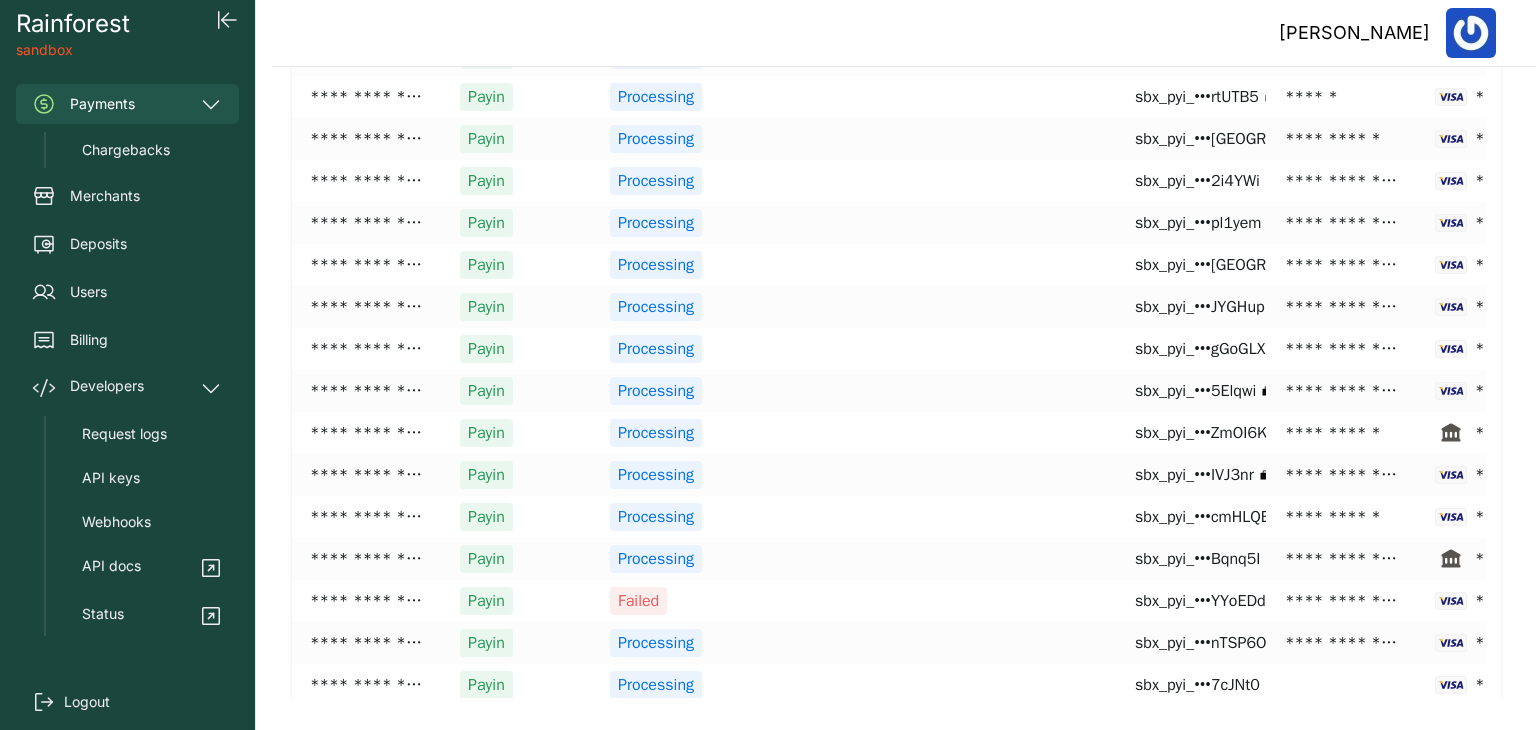 scroll, scrollTop: 0, scrollLeft: 0, axis: both 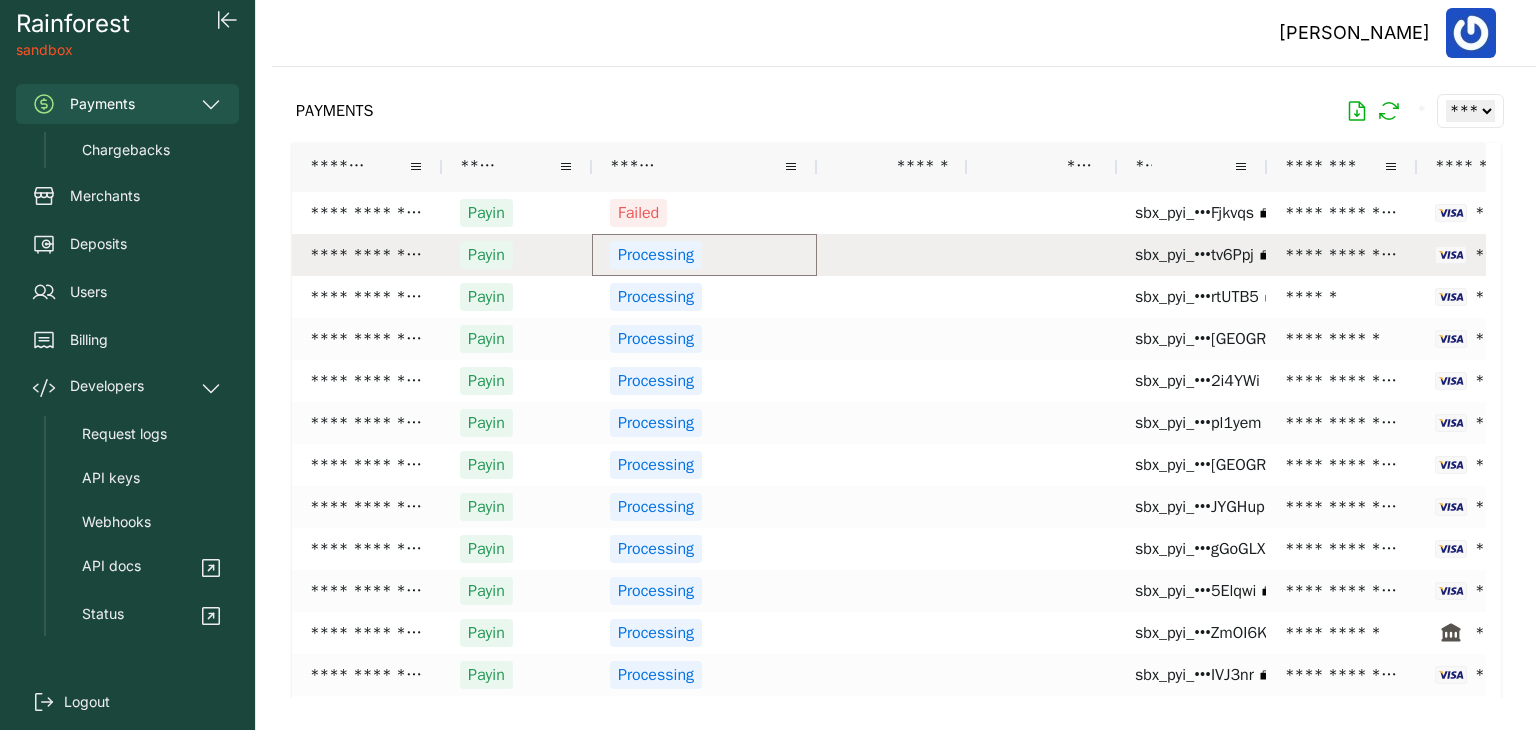 click on "Processing" at bounding box center [656, 255] 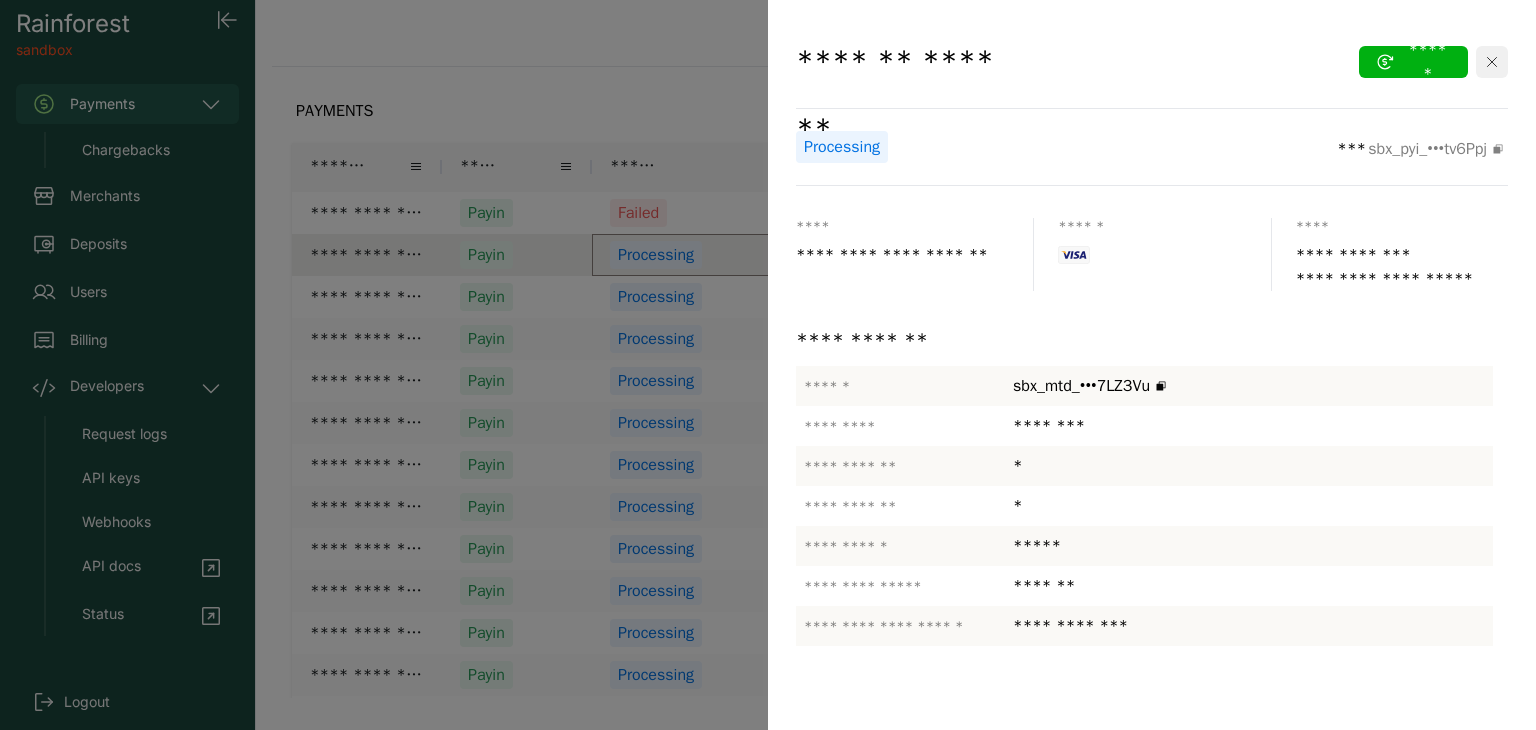 click 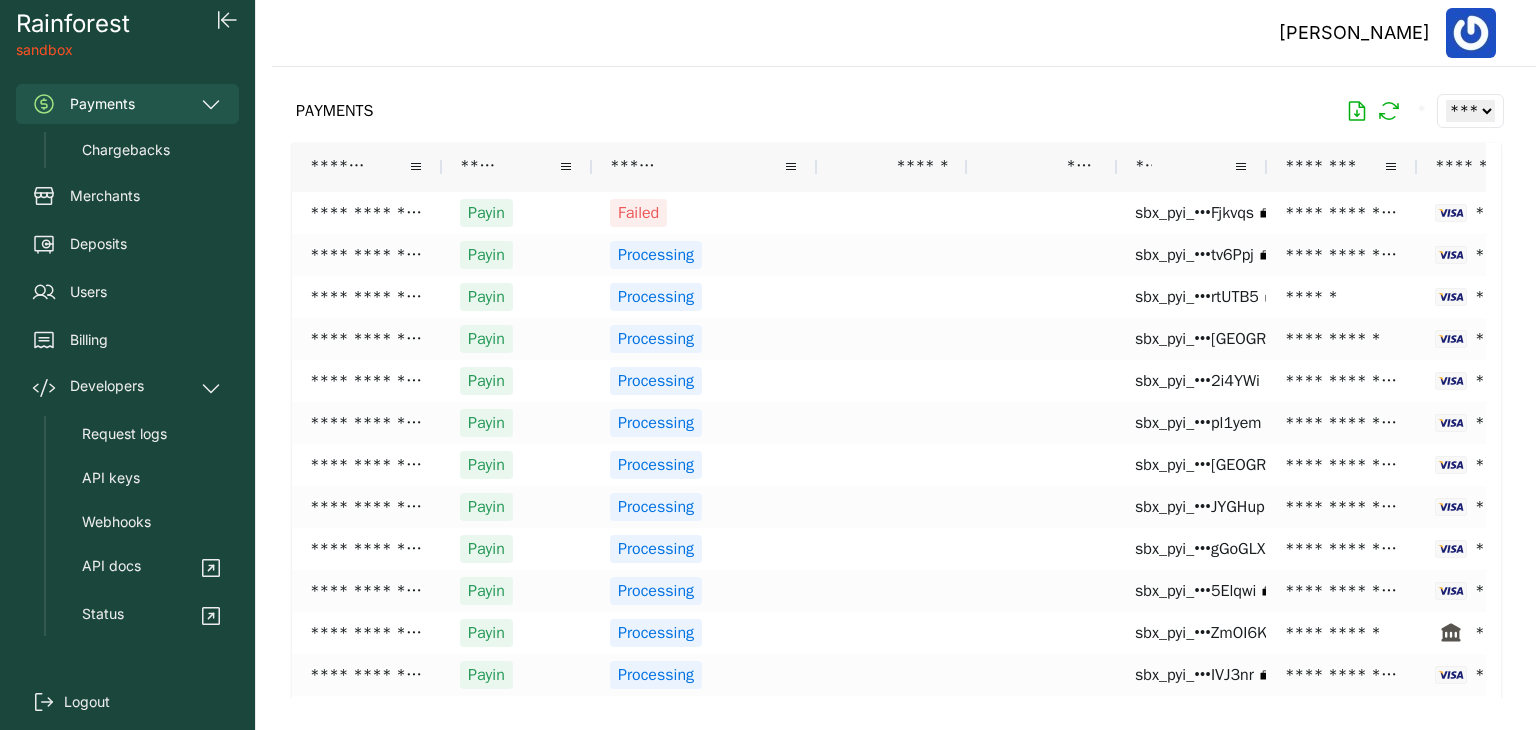 click on "******" at bounding box center [696, 167] 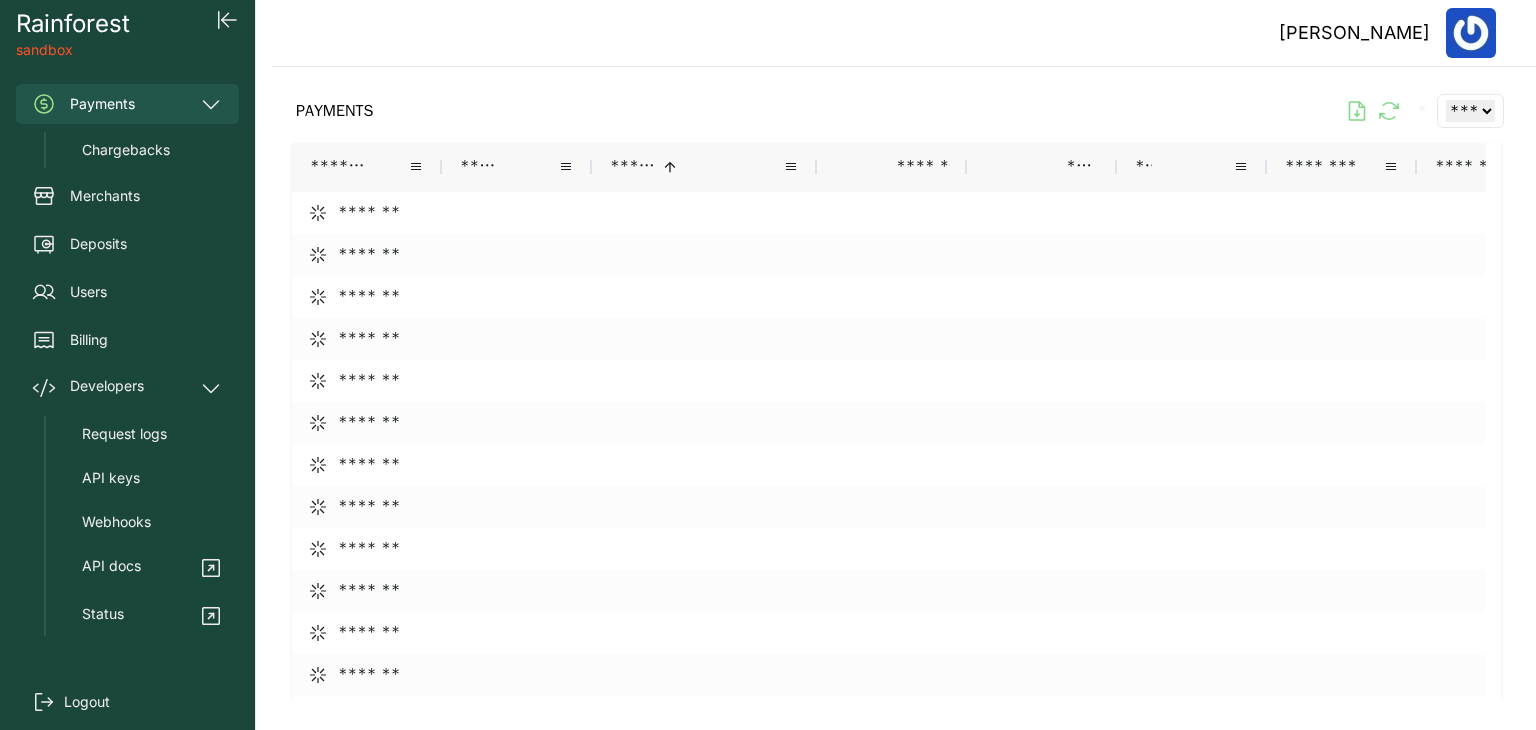 click on "******
*" at bounding box center [696, 167] 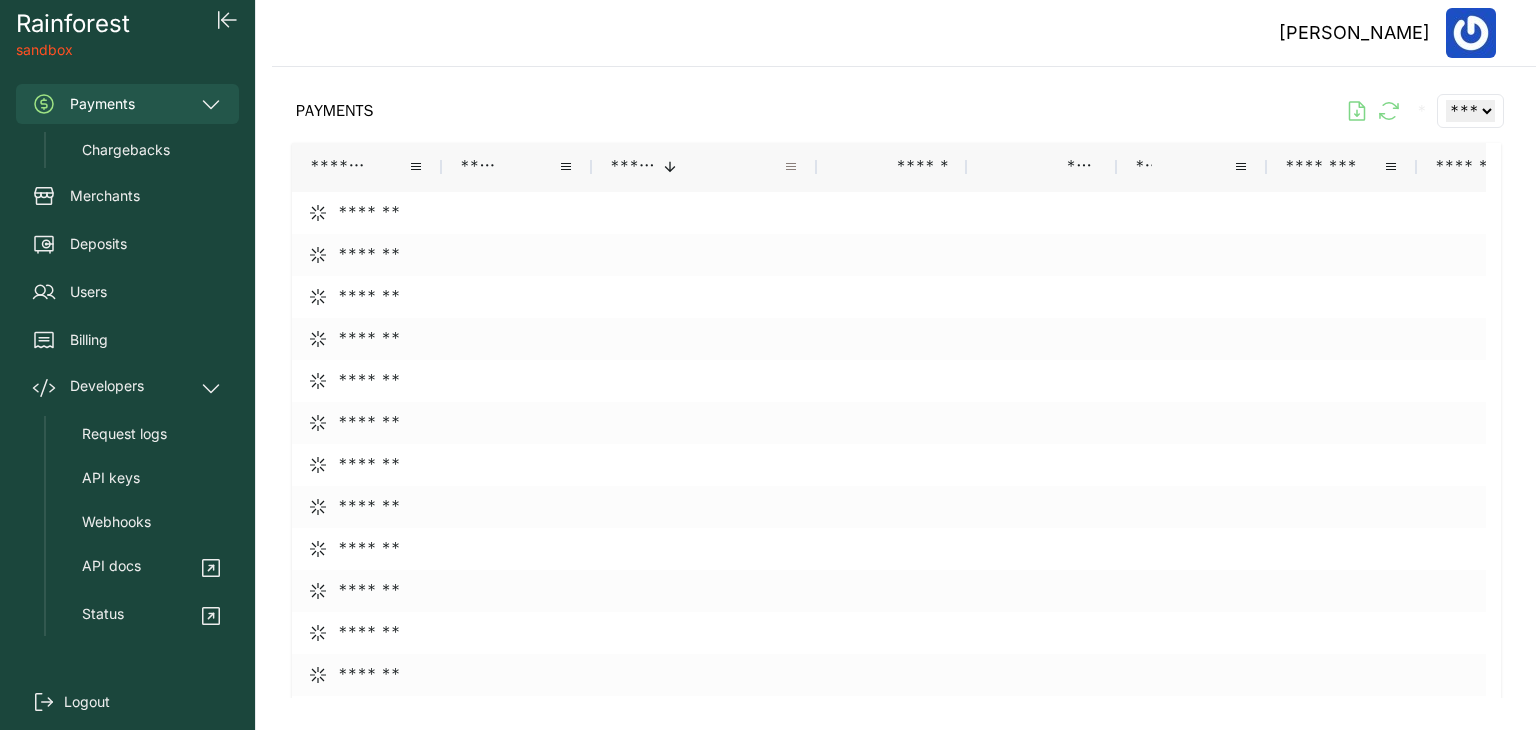 click at bounding box center (791, 167) 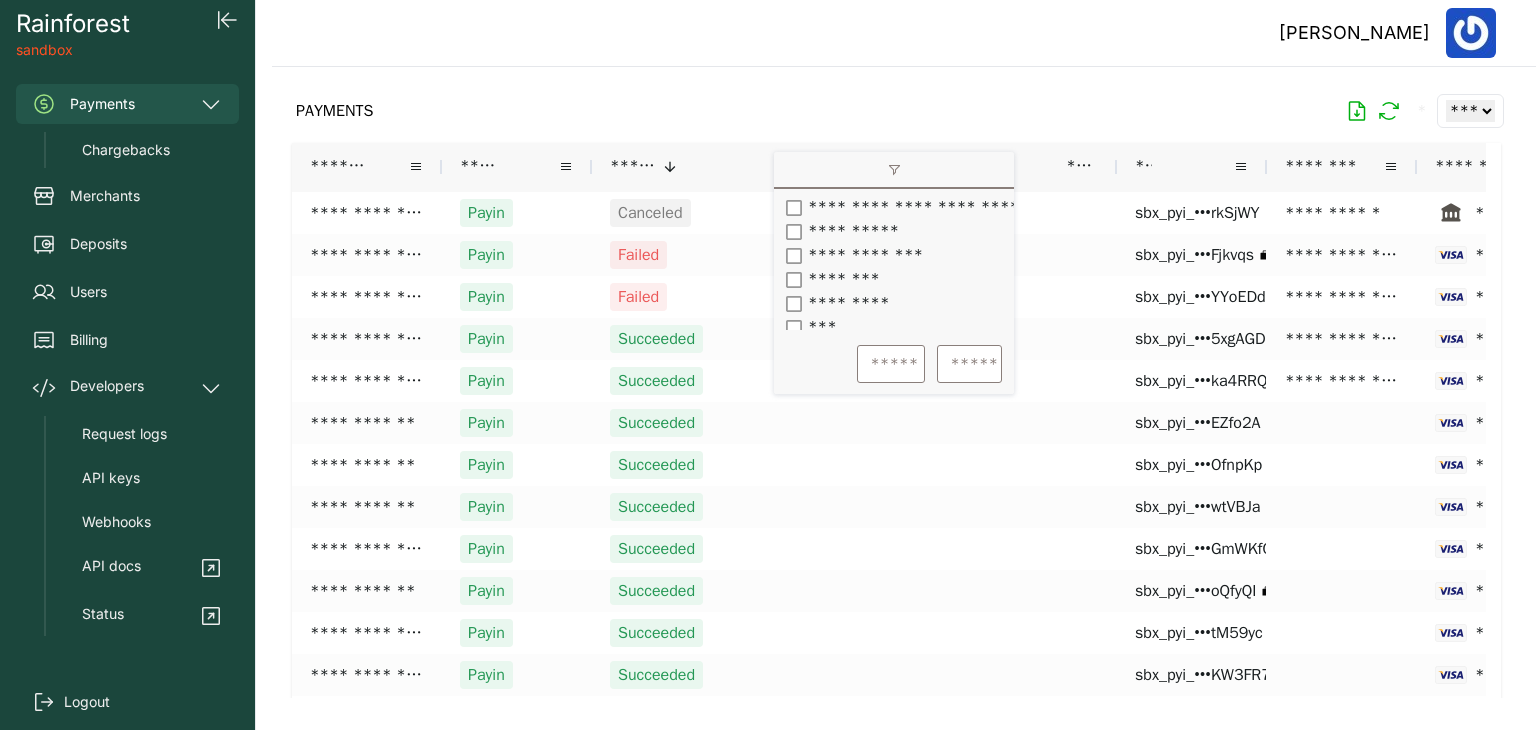 scroll, scrollTop: 317, scrollLeft: 0, axis: vertical 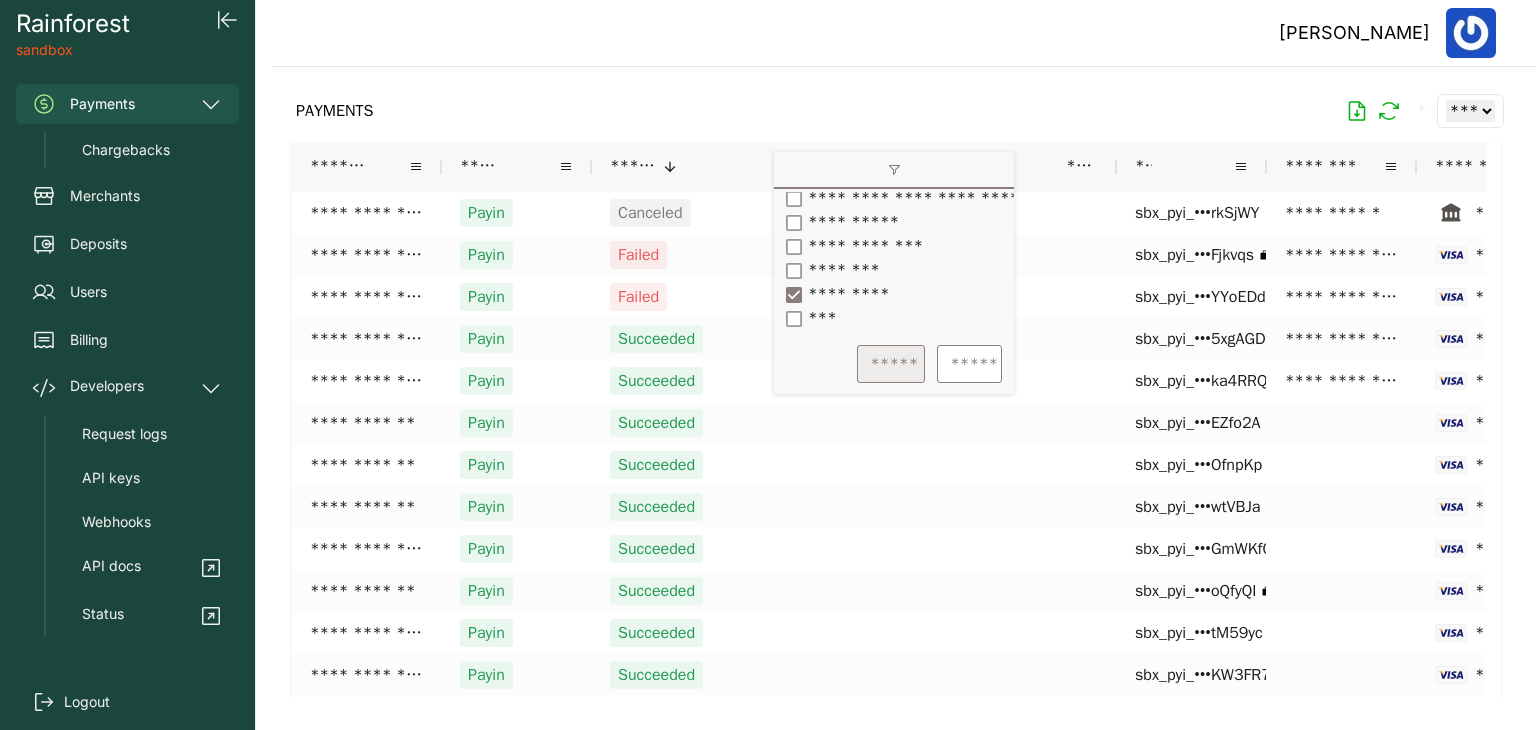 click on "*****" at bounding box center [891, 364] 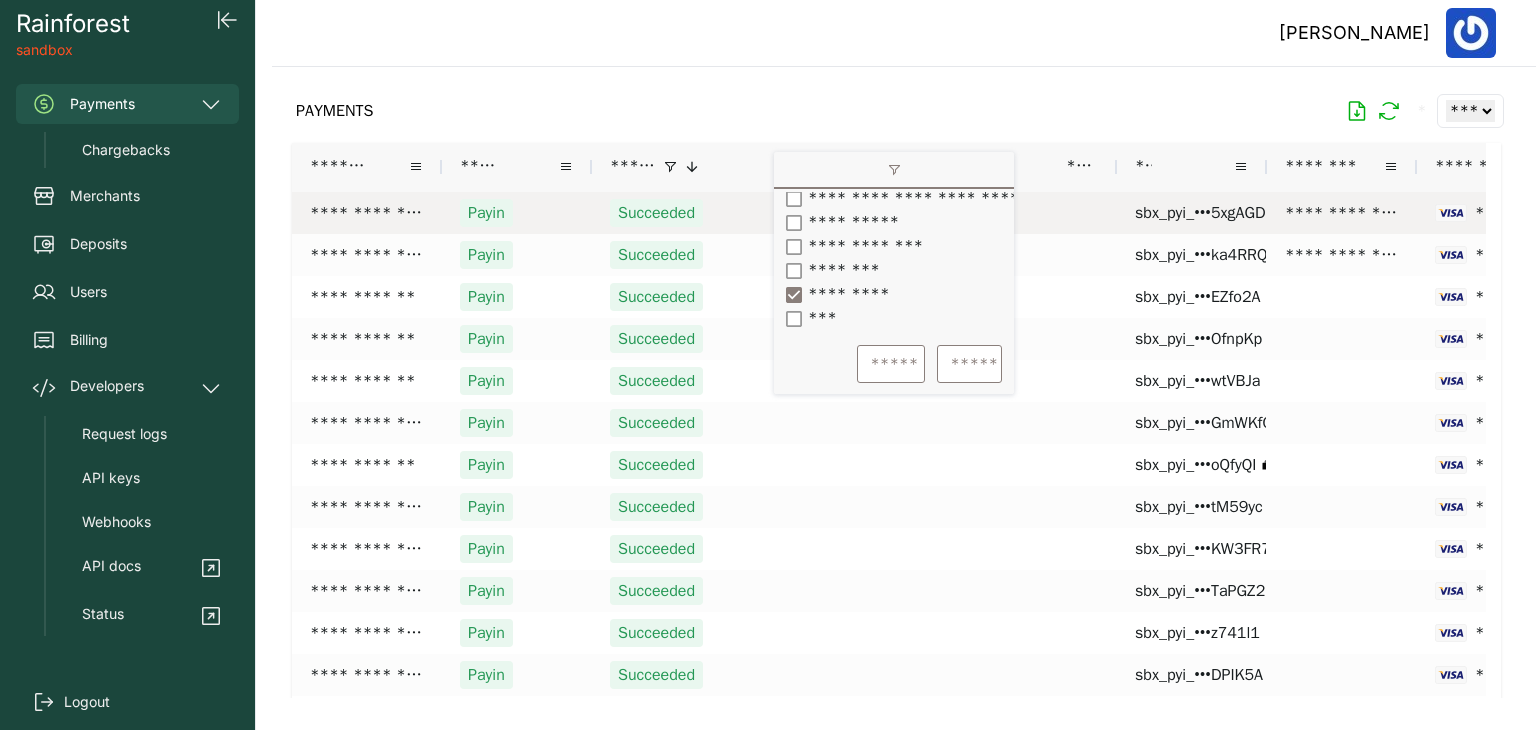 click on "Payin" at bounding box center [517, 213] 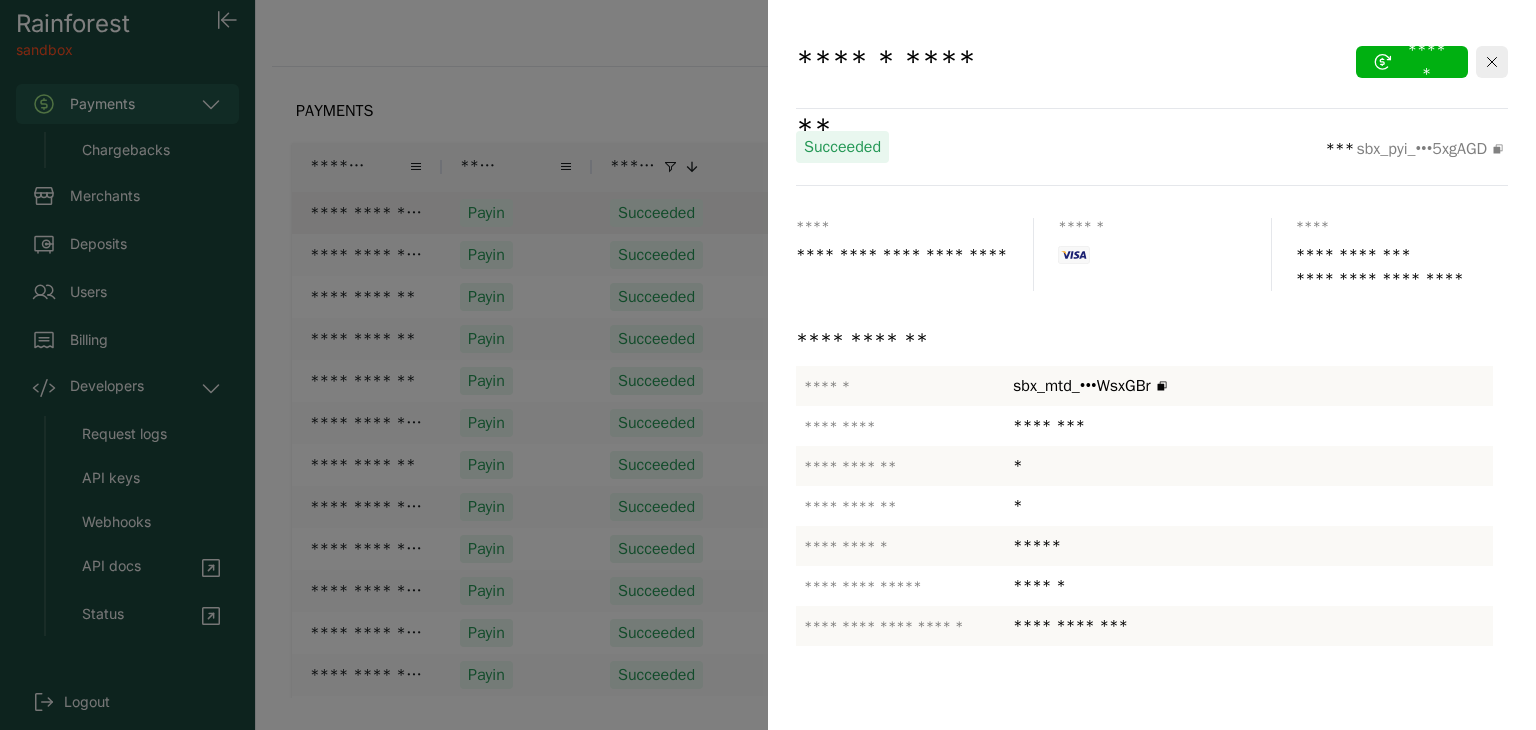 click at bounding box center (768, 365) 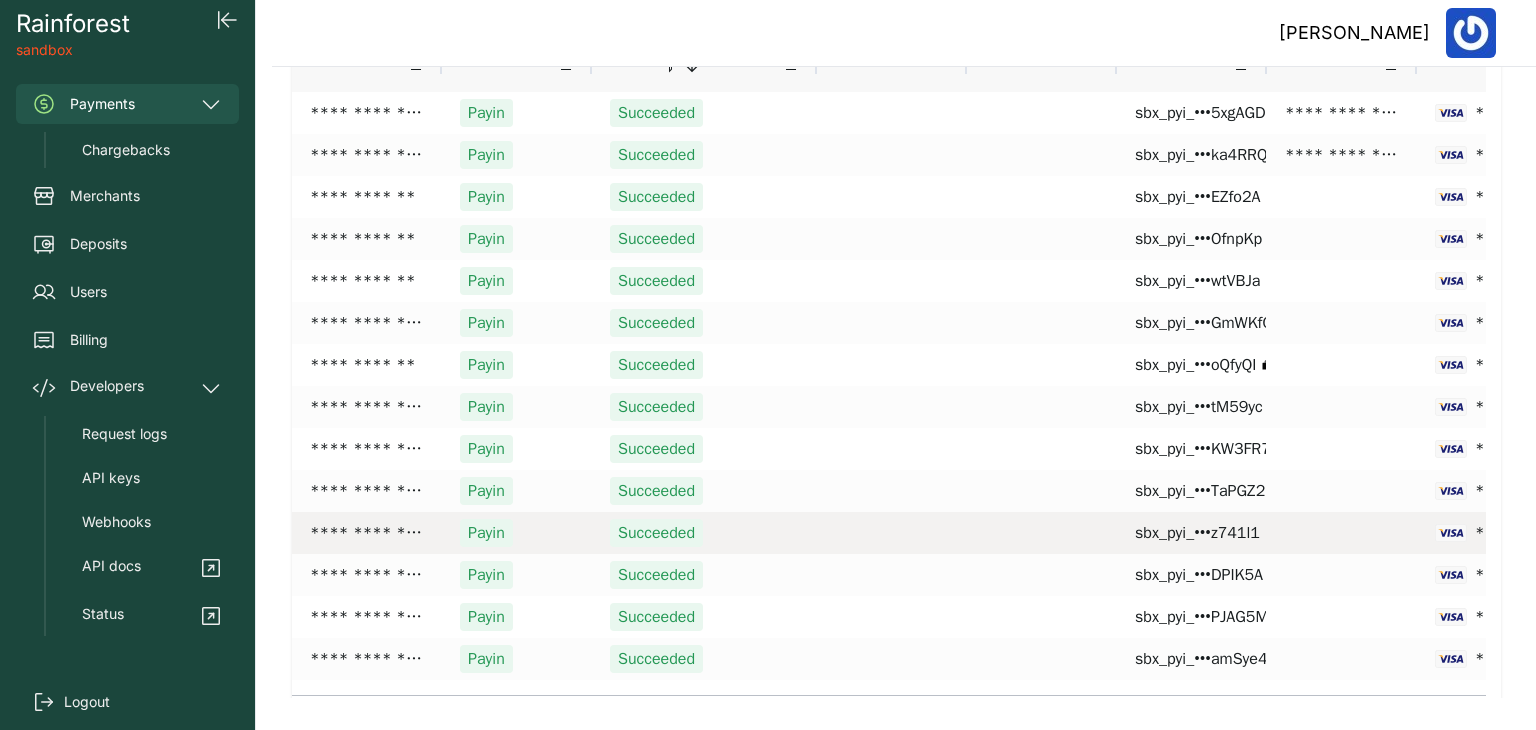 scroll, scrollTop: 144, scrollLeft: 0, axis: vertical 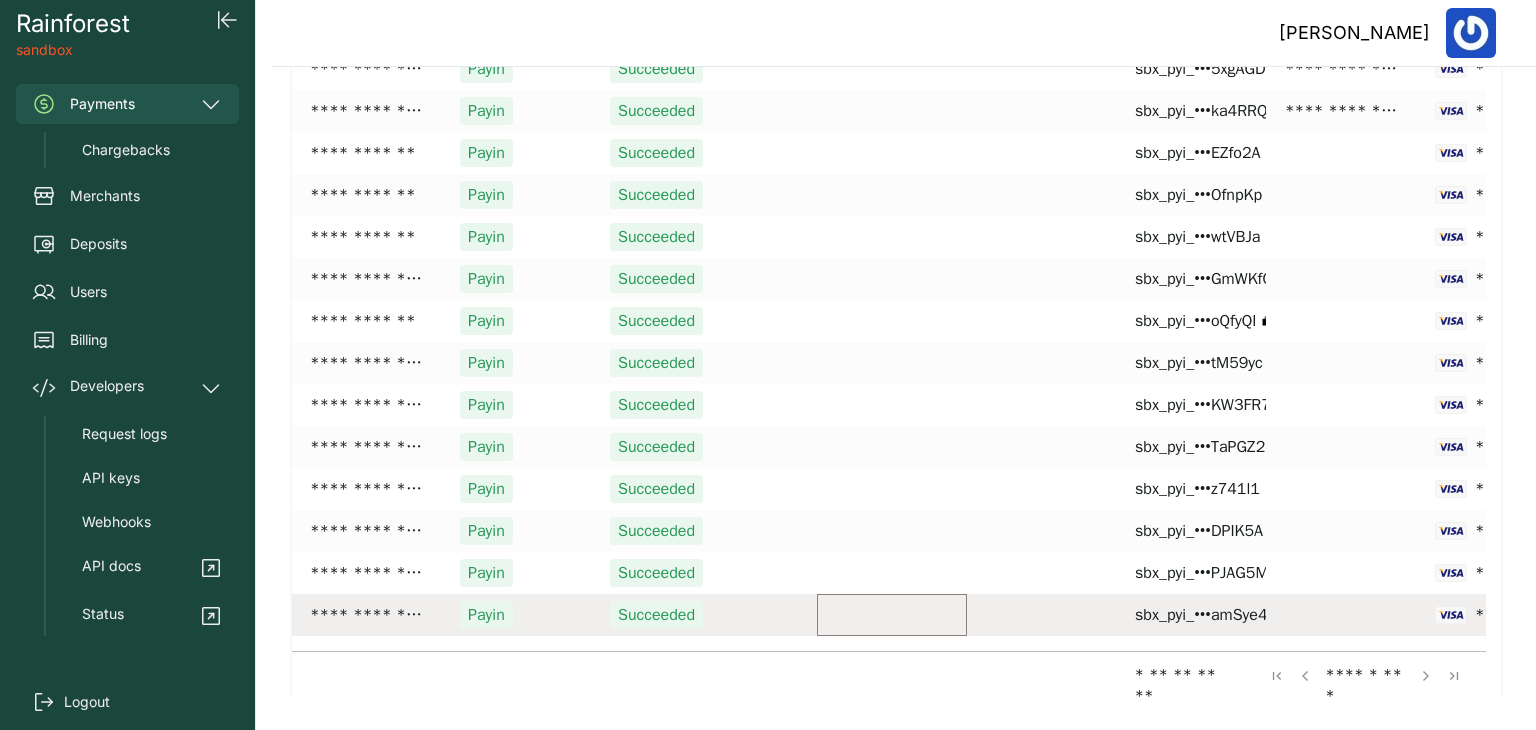 drag, startPoint x: 952, startPoint y: 633, endPoint x: 1239, endPoint y: 624, distance: 287.14108 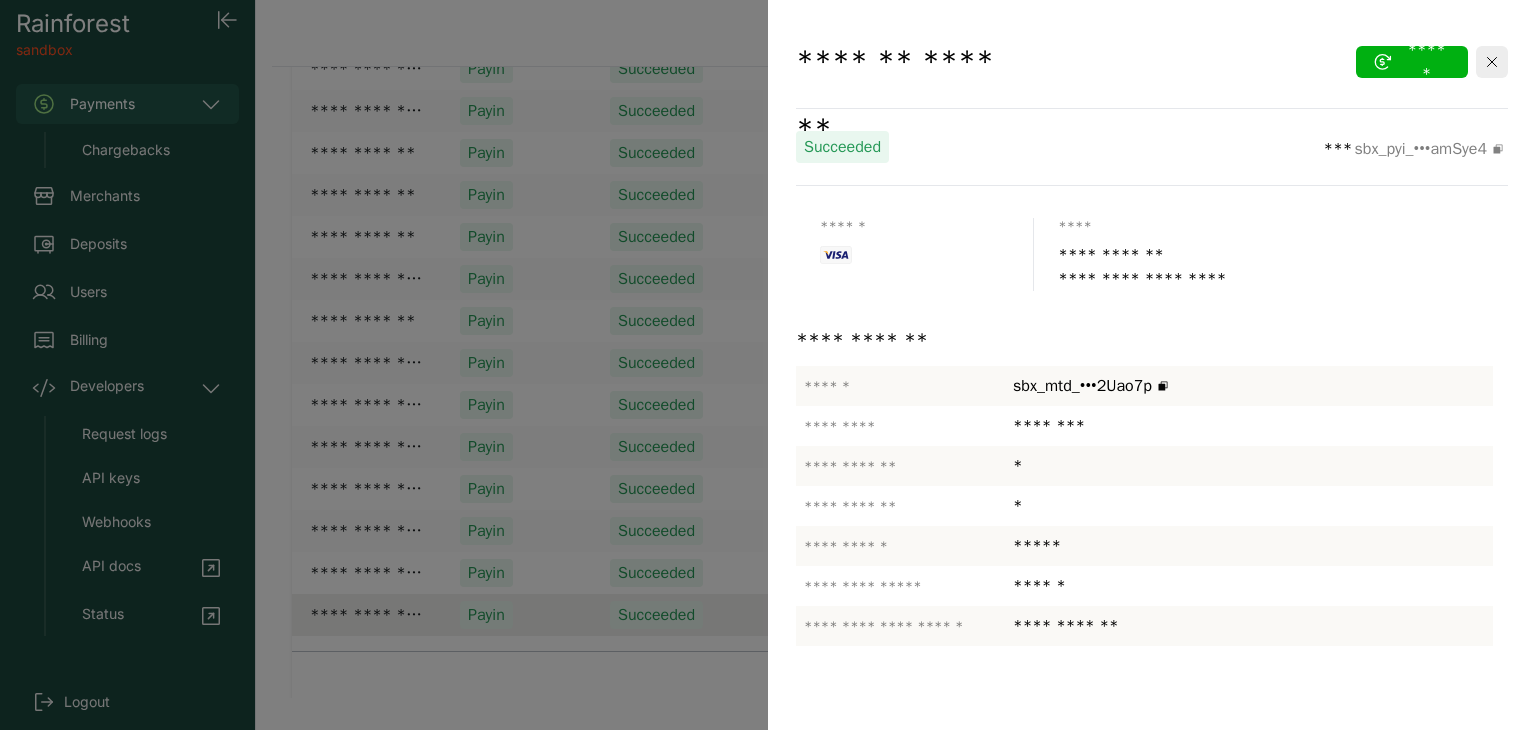 click at bounding box center [768, 365] 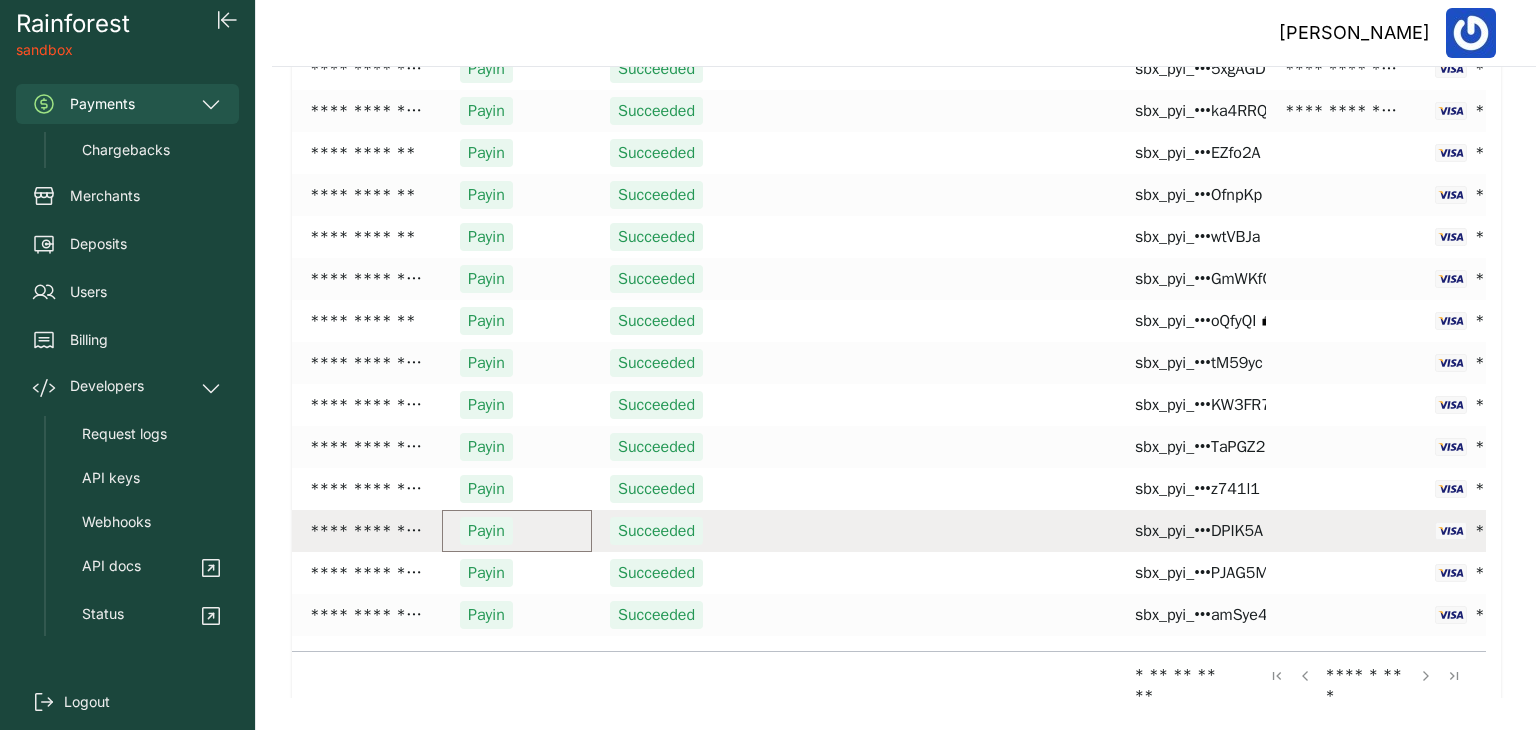 click on "Payin" at bounding box center (517, 531) 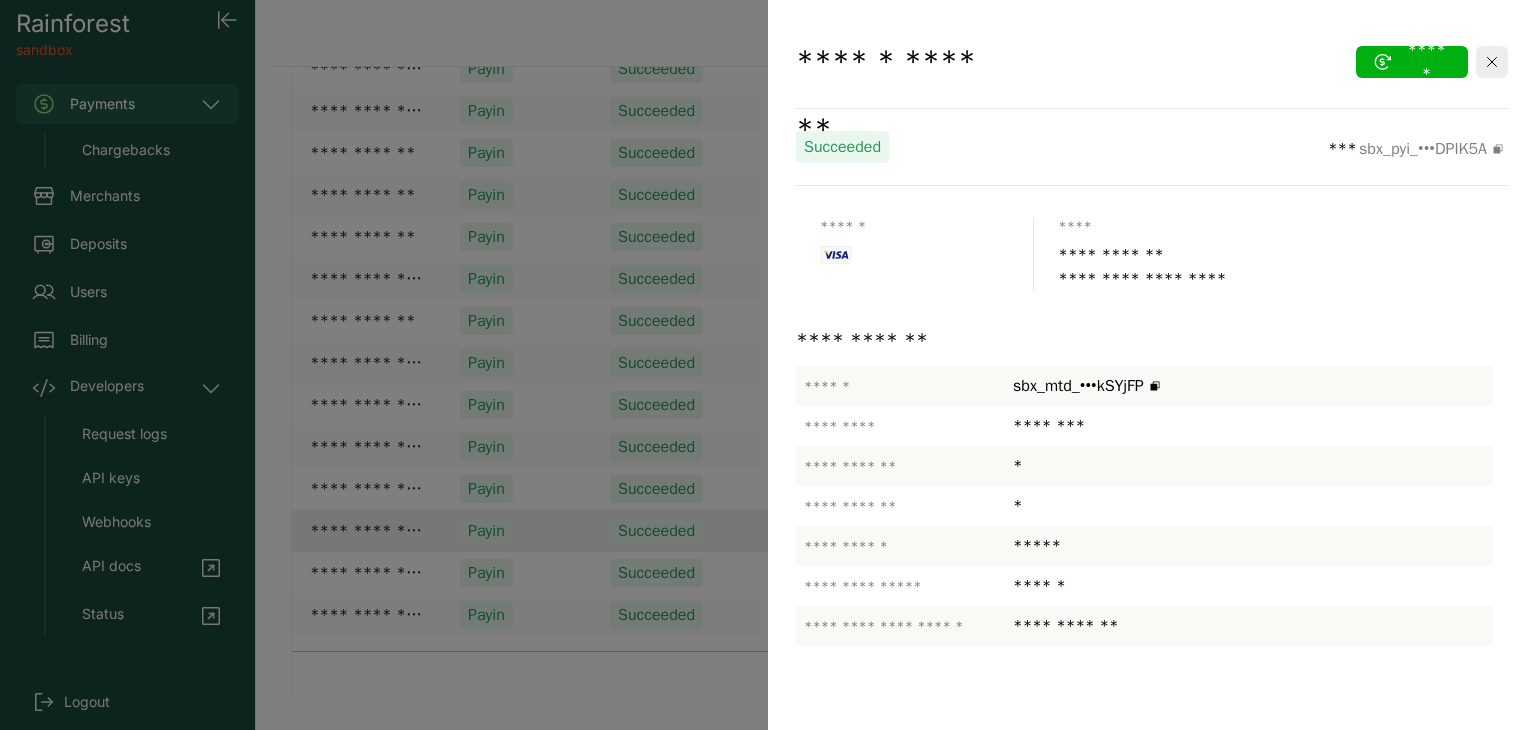 click at bounding box center [768, 365] 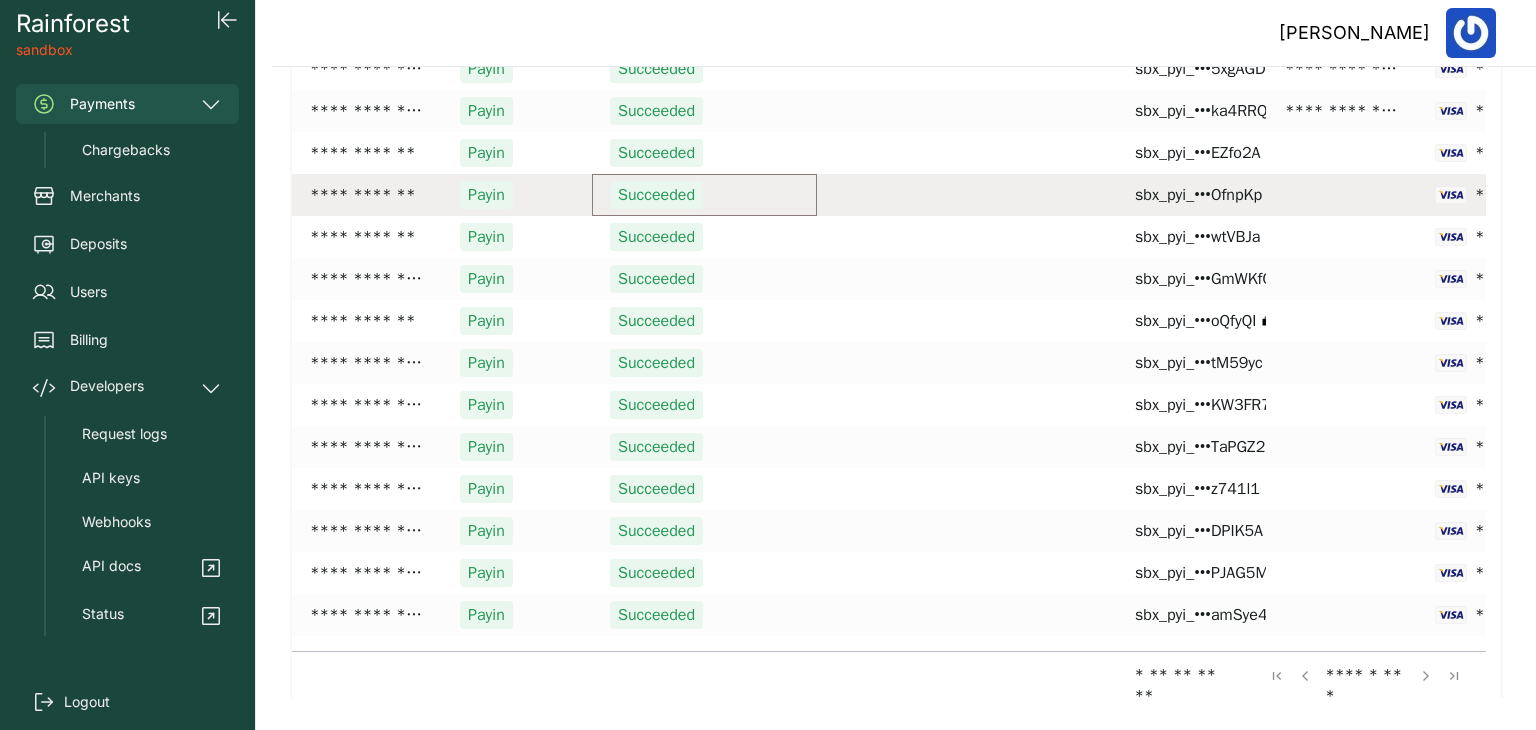 click on "Succeeded" at bounding box center [704, 195] 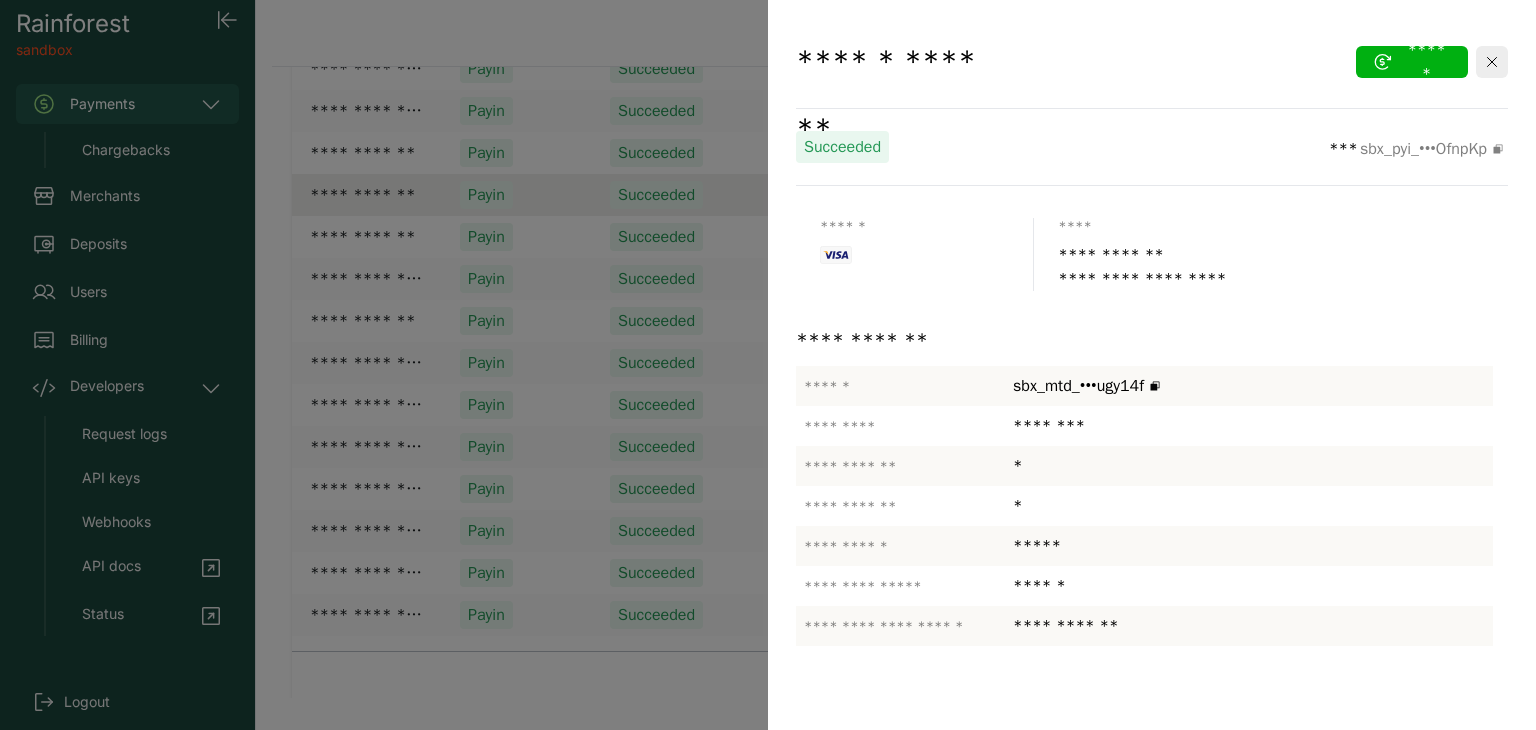 click at bounding box center [768, 365] 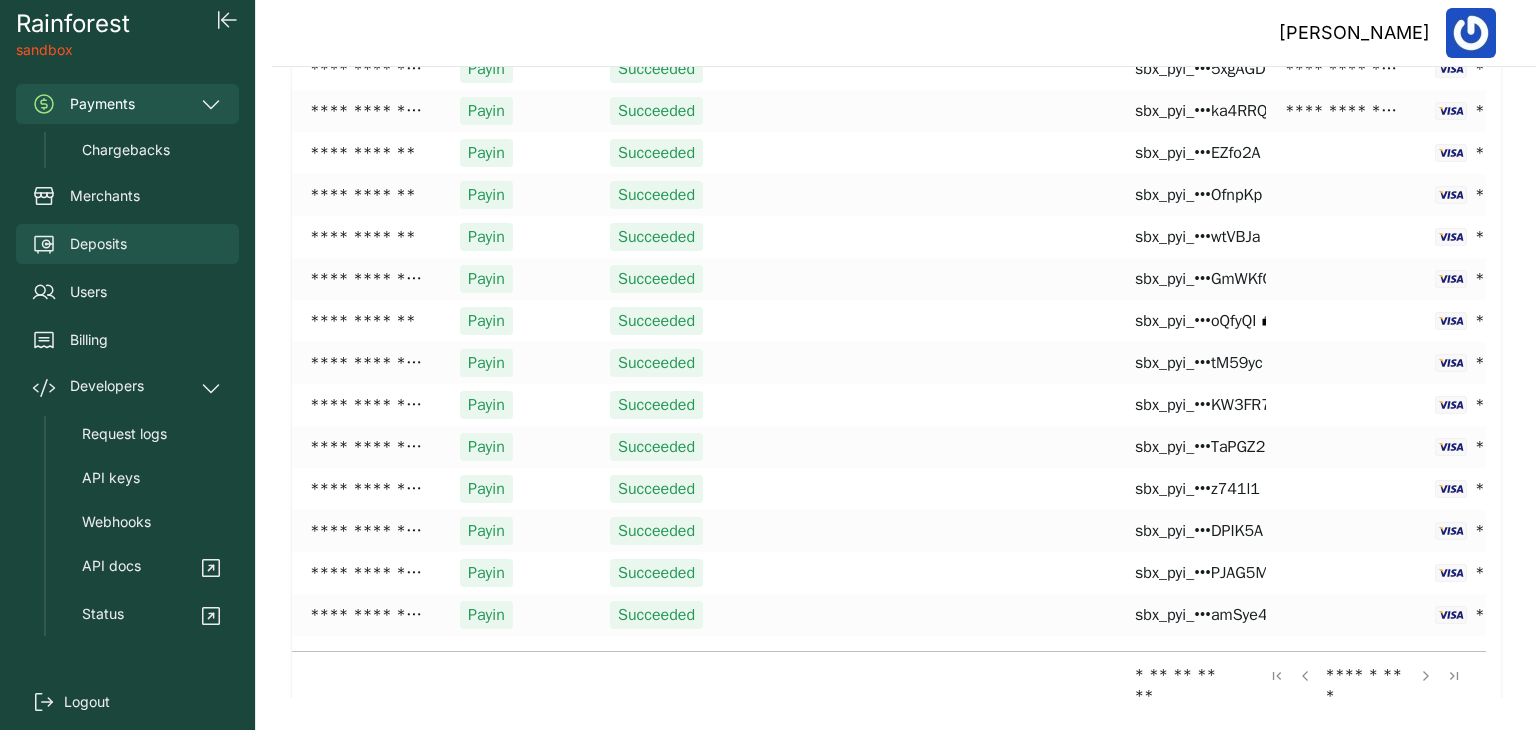 click on "Deposits" at bounding box center [127, 244] 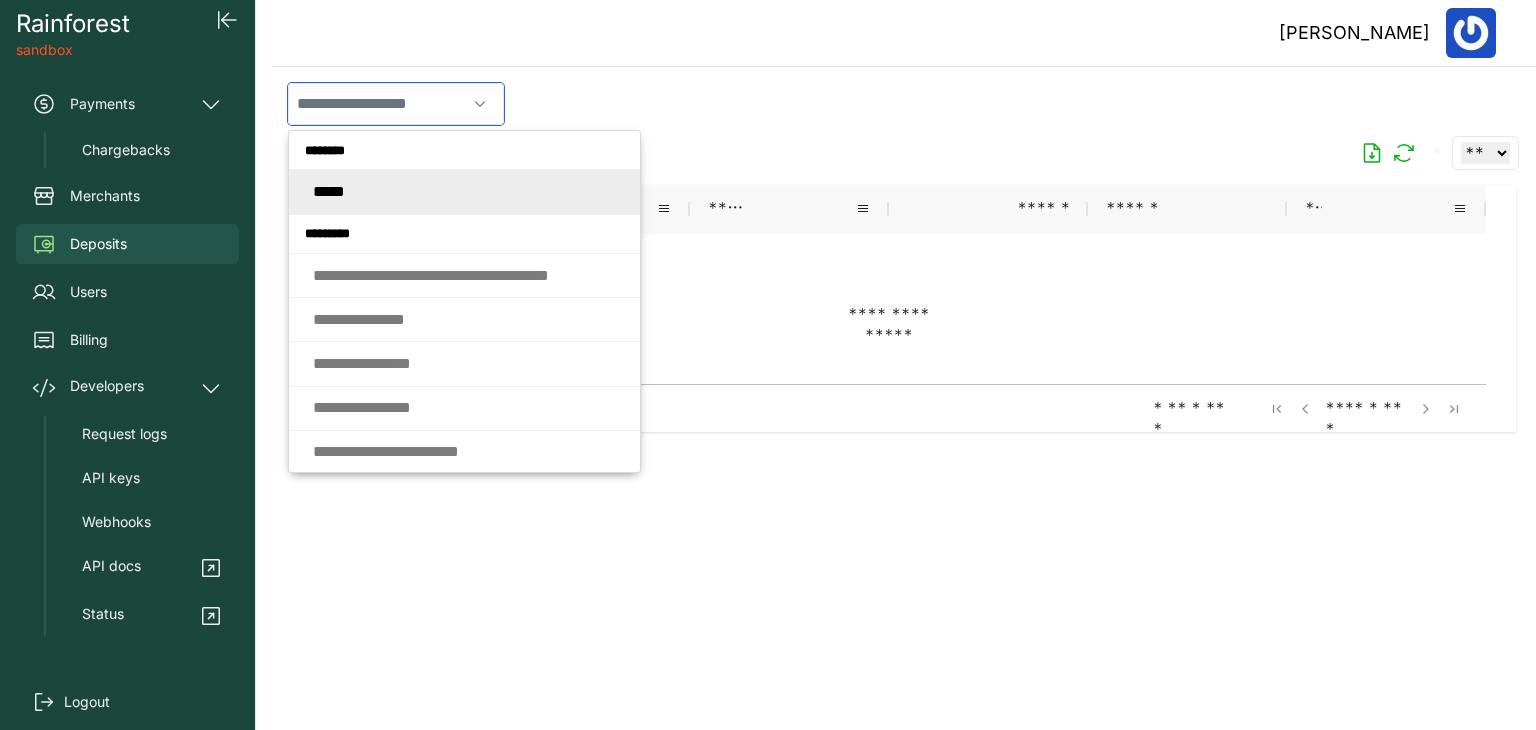 click at bounding box center [377, 104] 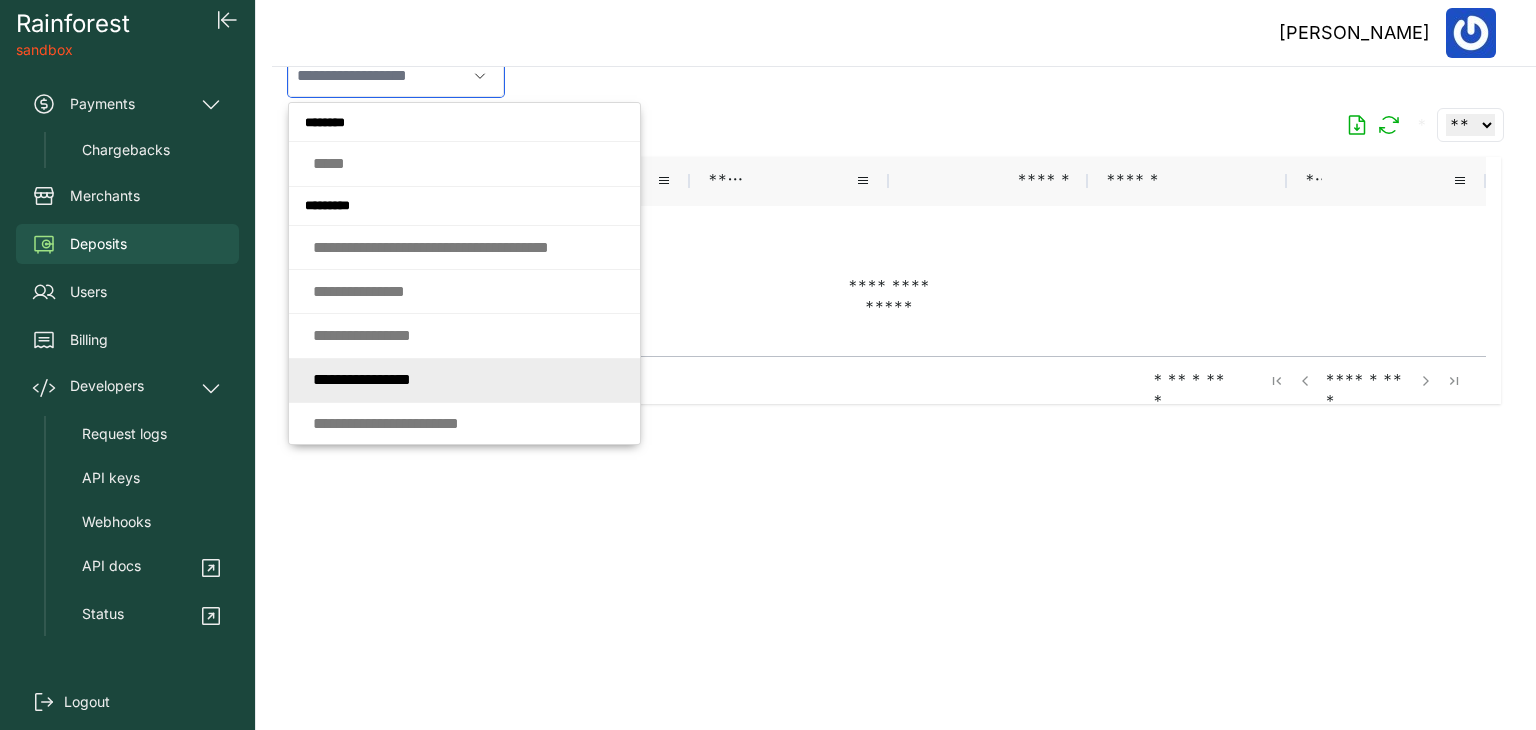 scroll, scrollTop: 41, scrollLeft: 0, axis: vertical 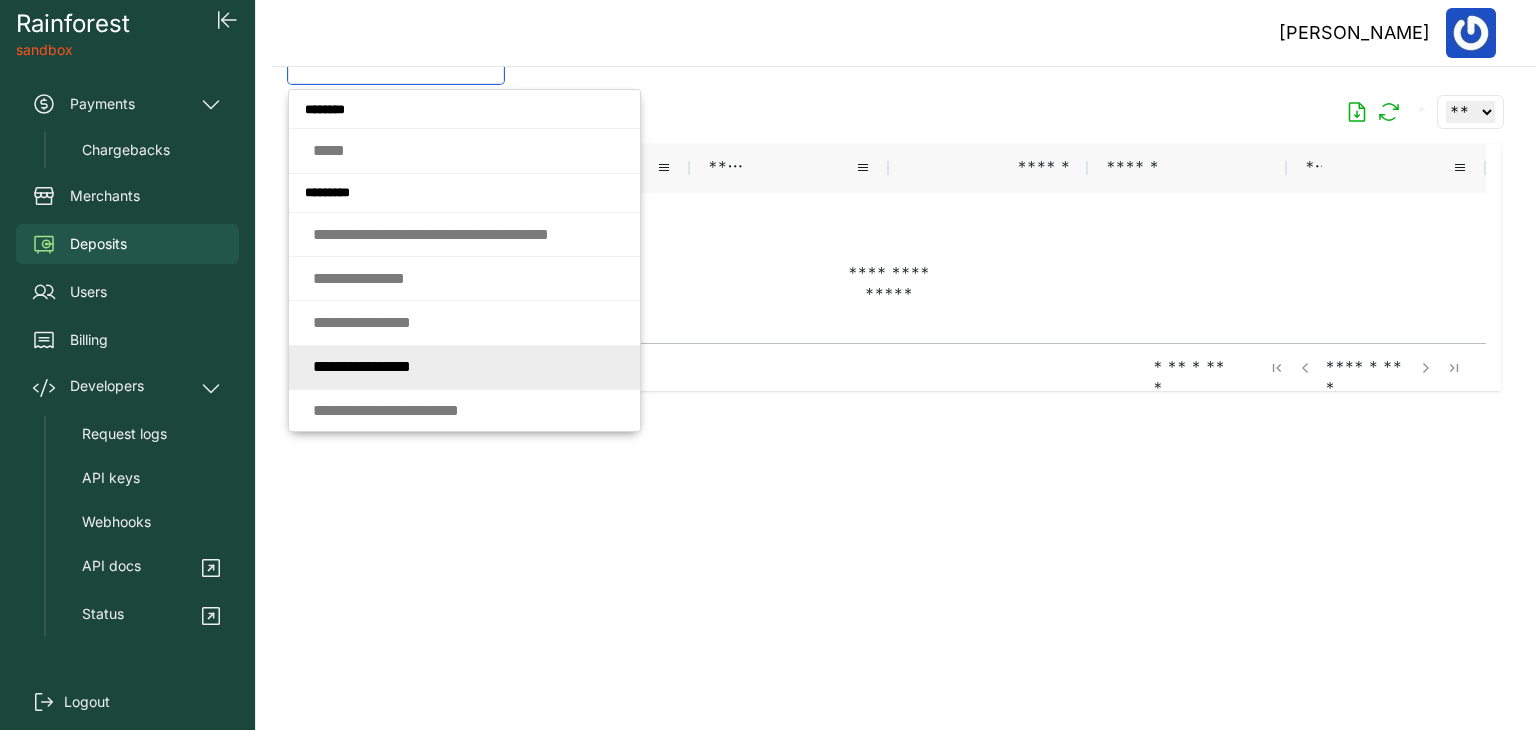 click on "* * * * * * * * *   * * * * * * * * * *   * * *" at bounding box center [386, 410] 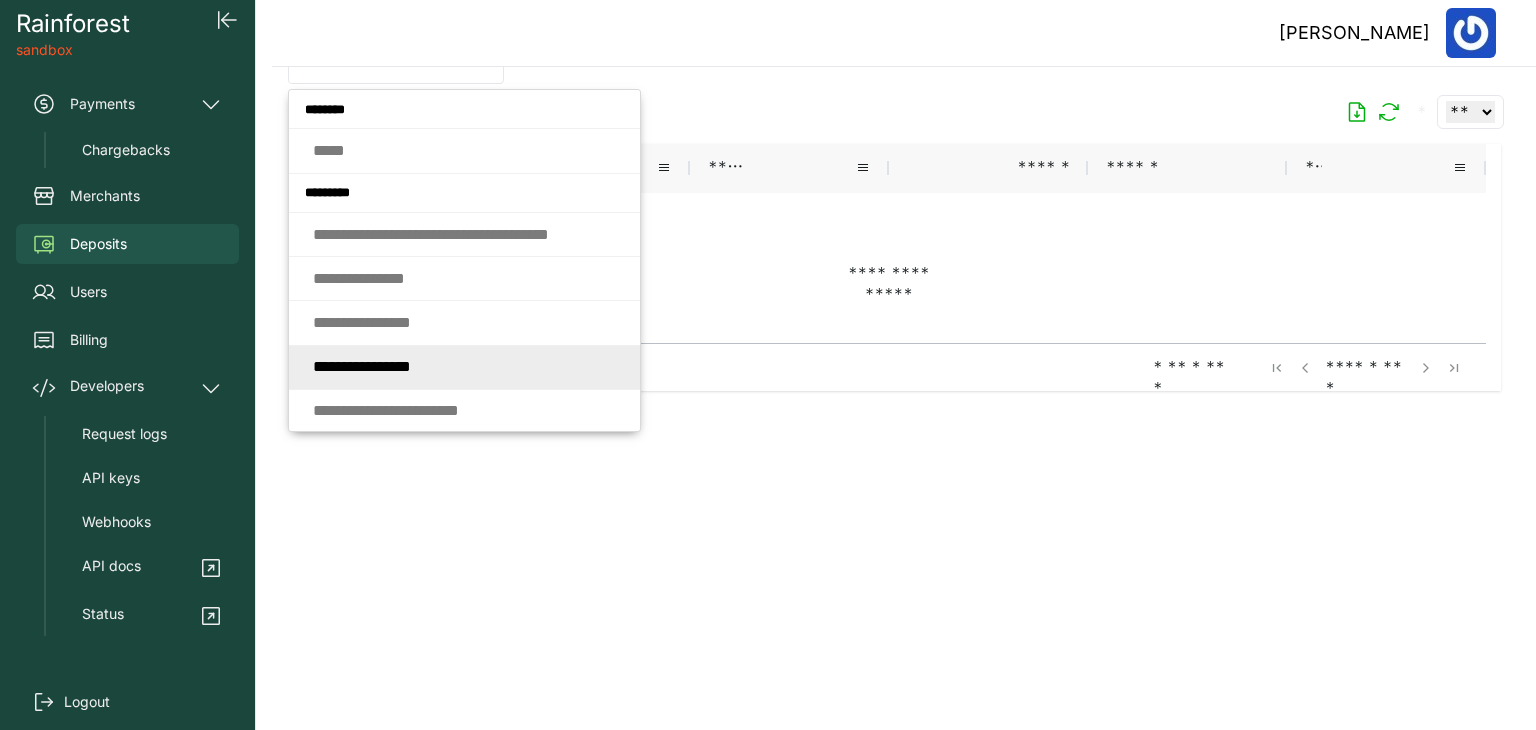 type on "**********" 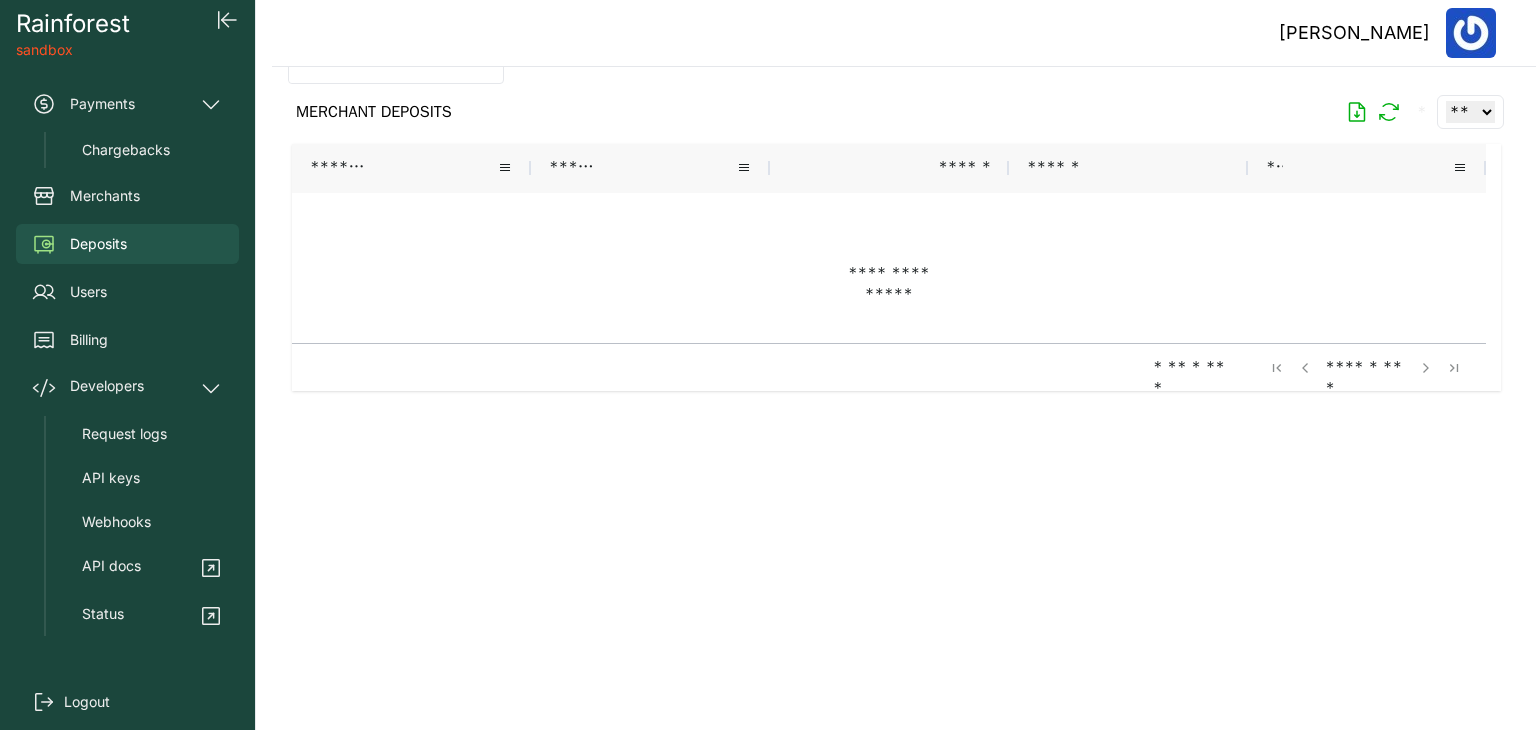 click on "MERCHANT DEPOSITS" at bounding box center (374, 112) 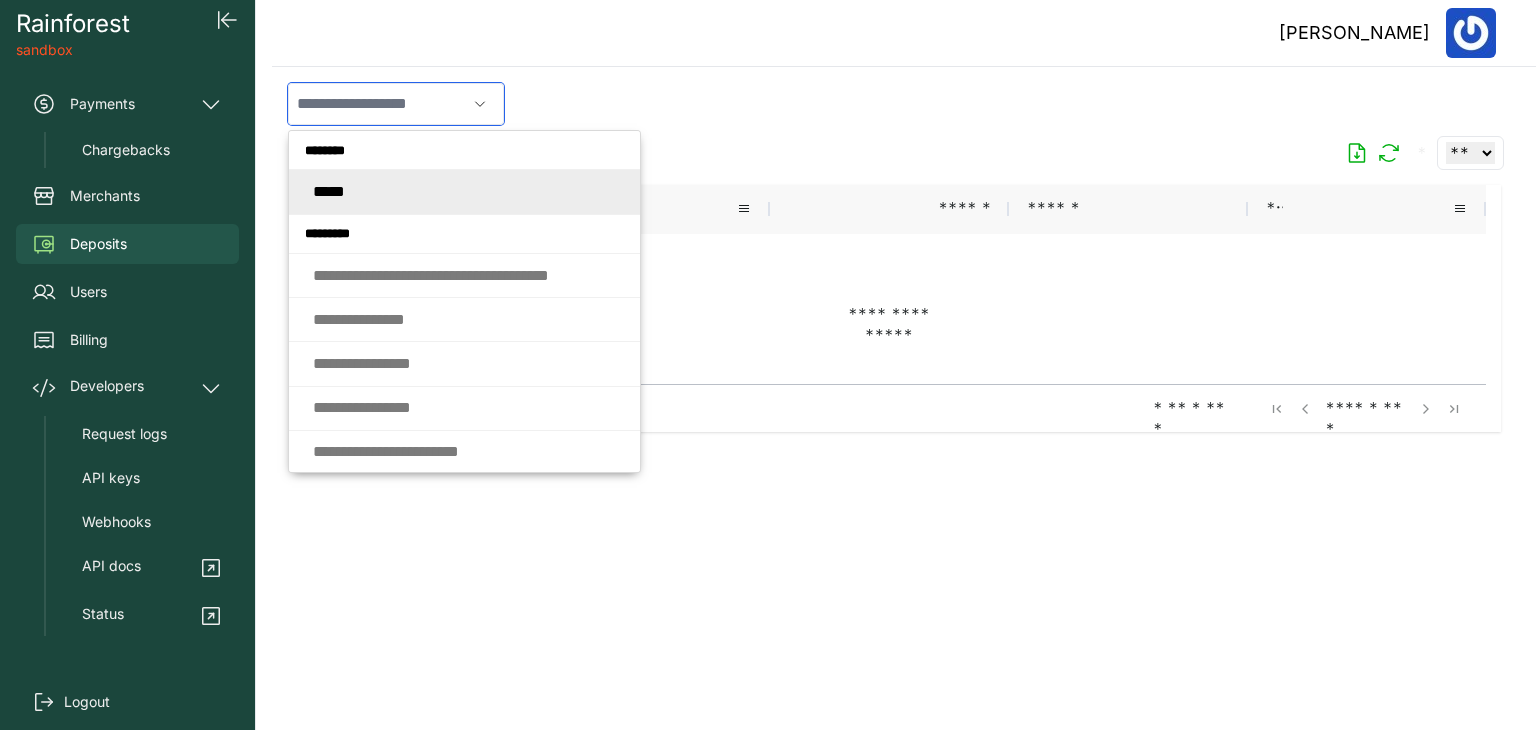 click at bounding box center [377, 104] 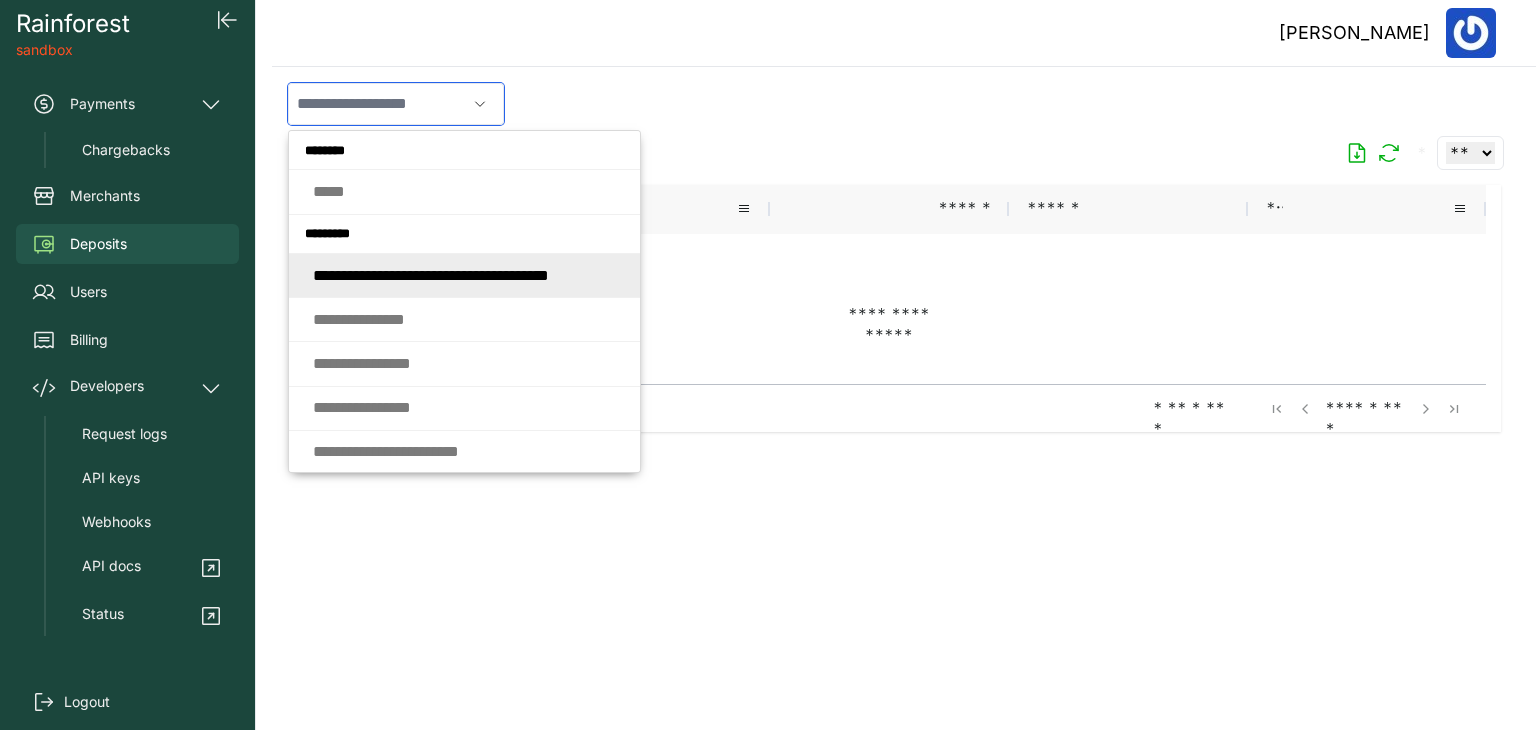 click on "* * * * * * * * *   * * * * * * * * * *   * * * * * * * * *   * * * * *   * *" 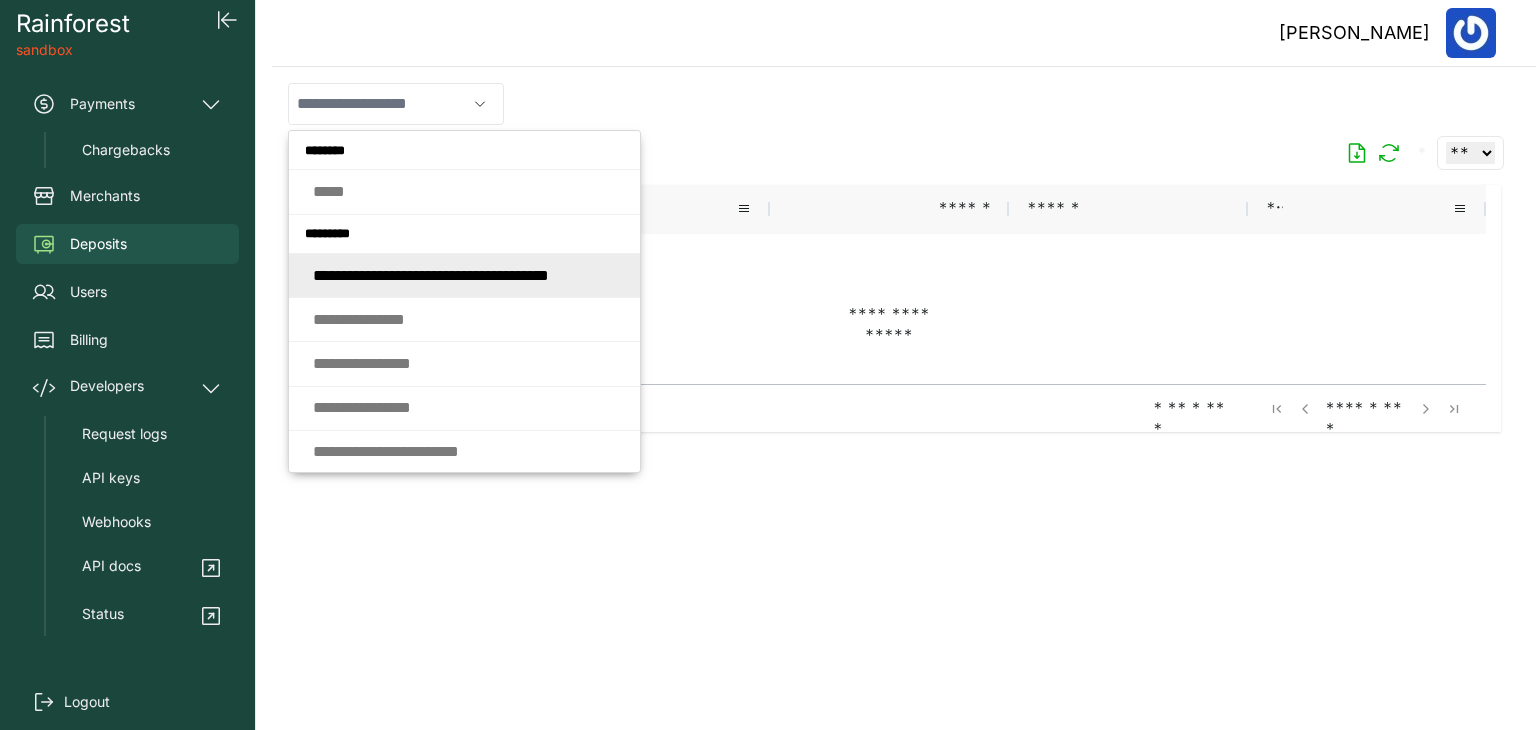 type on "**********" 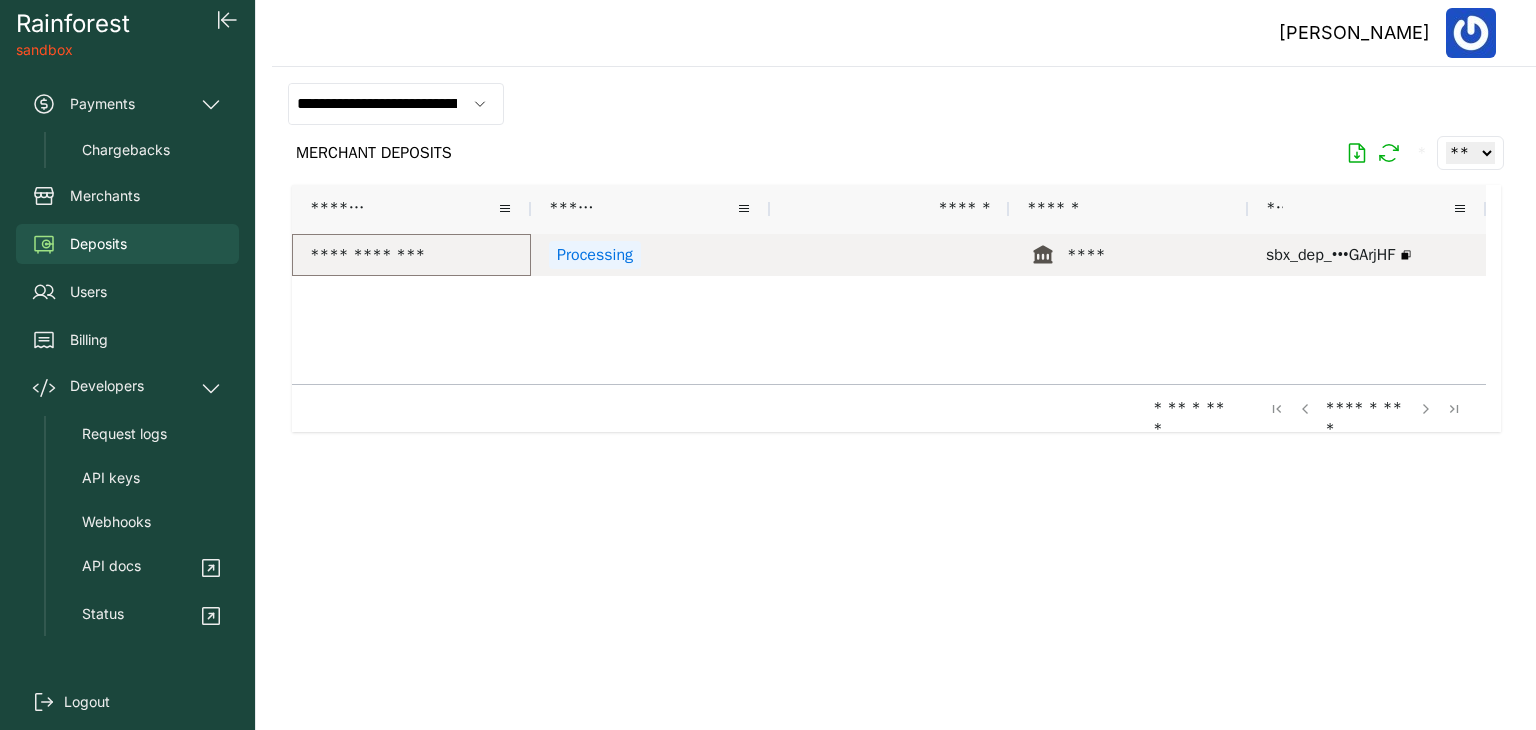 click on "**********" at bounding box center [411, 255] 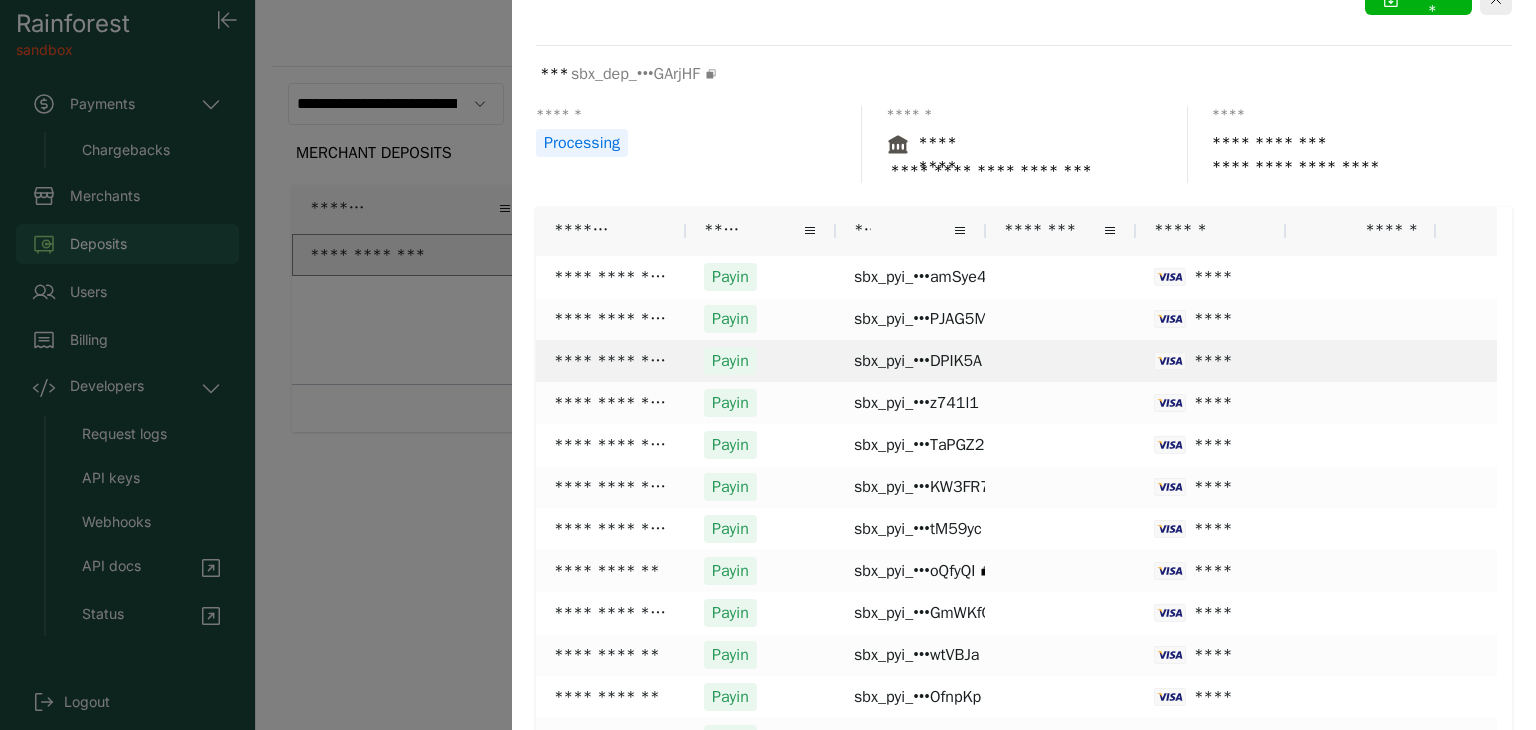 scroll, scrollTop: 0, scrollLeft: 0, axis: both 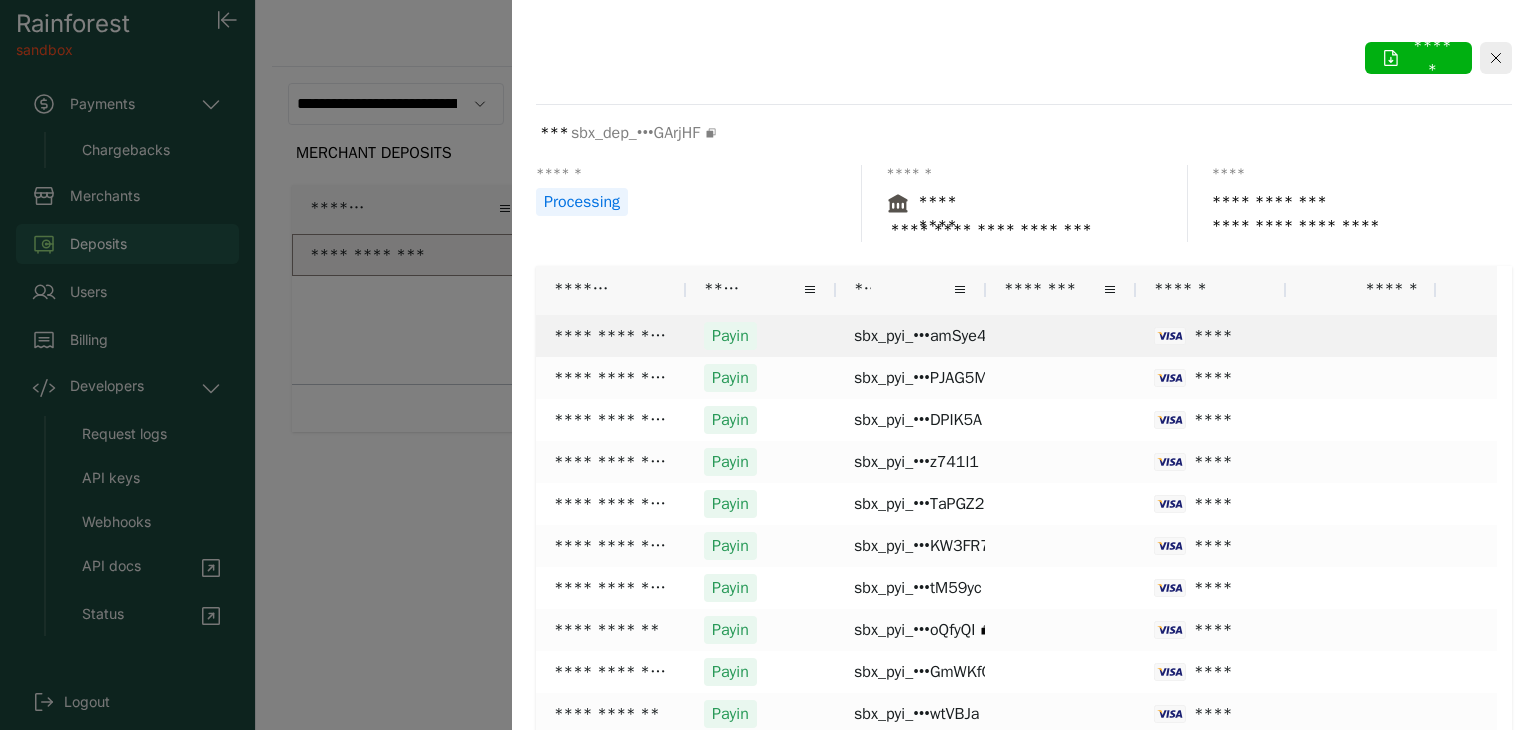 click on "**********" at bounding box center (611, 336) 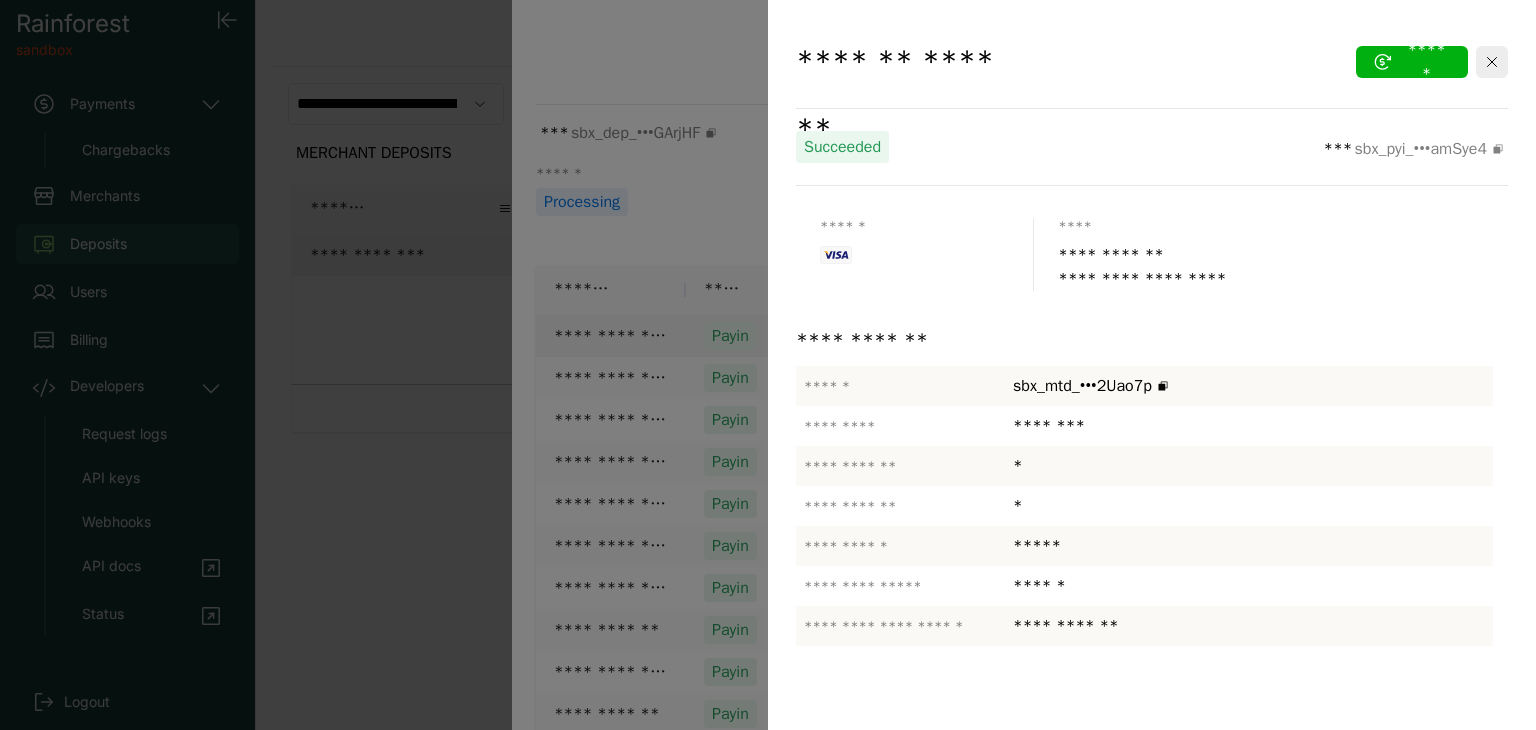 click on "Succeeded *** sbx_pyi_•••amSye4" at bounding box center [1152, 147] 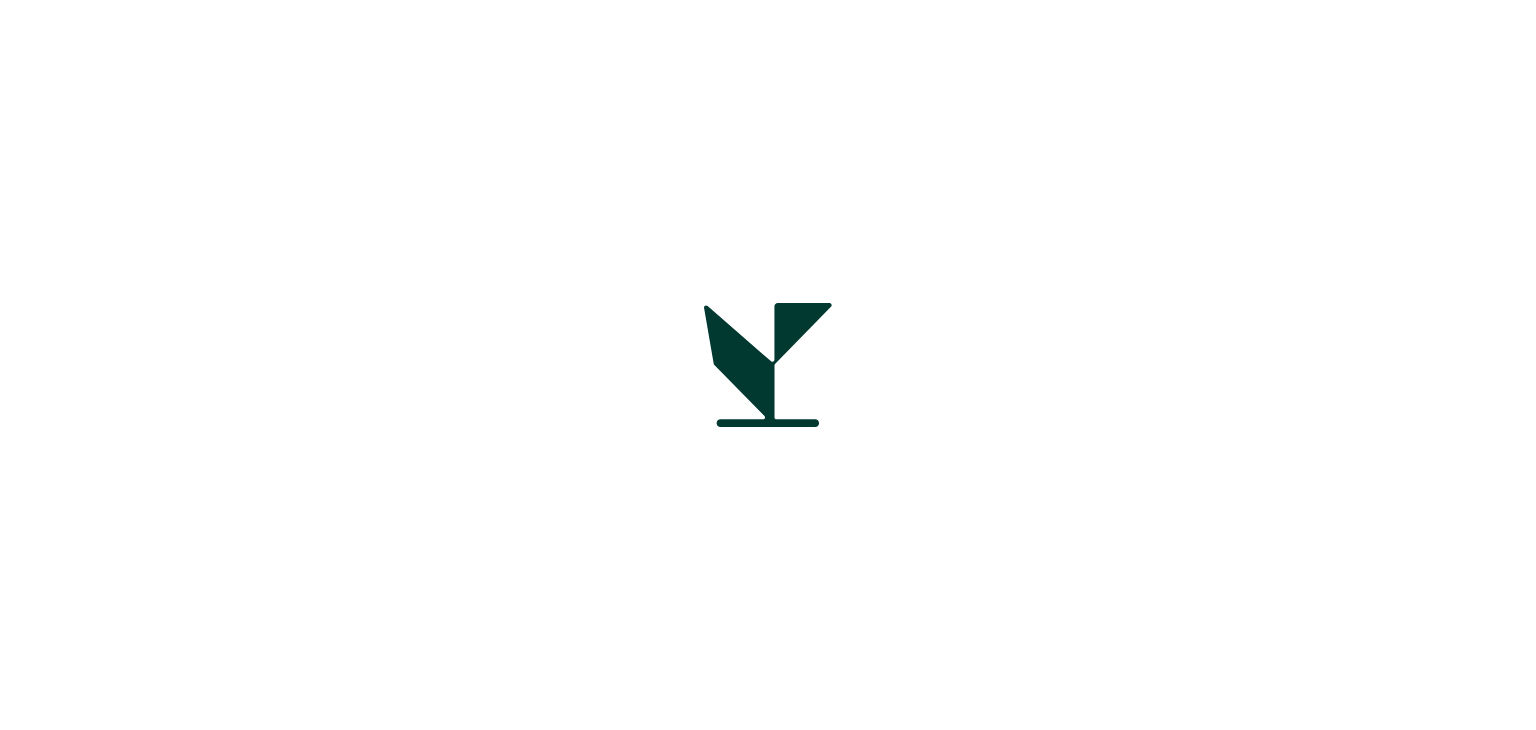 scroll, scrollTop: 0, scrollLeft: 0, axis: both 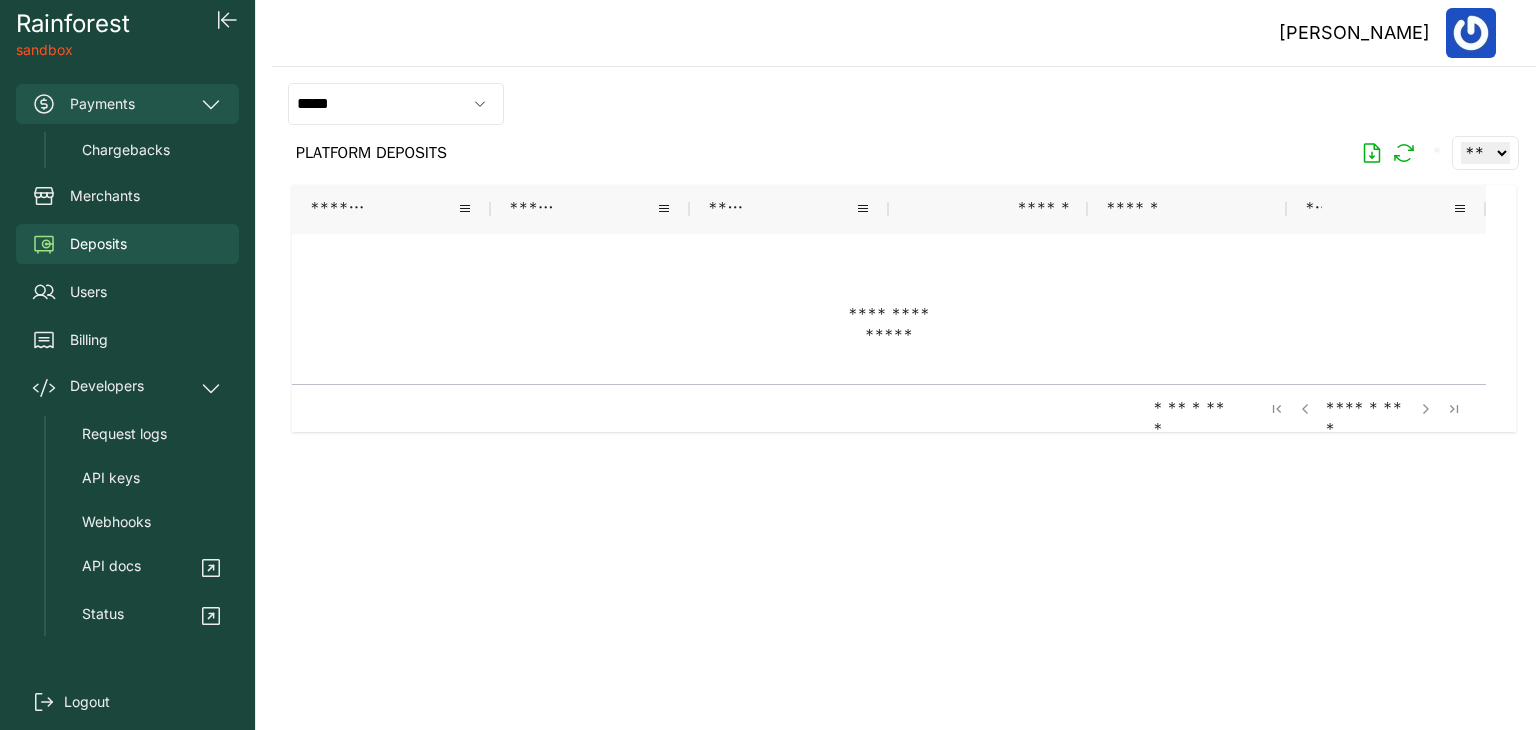 click on "Payments" at bounding box center (127, 104) 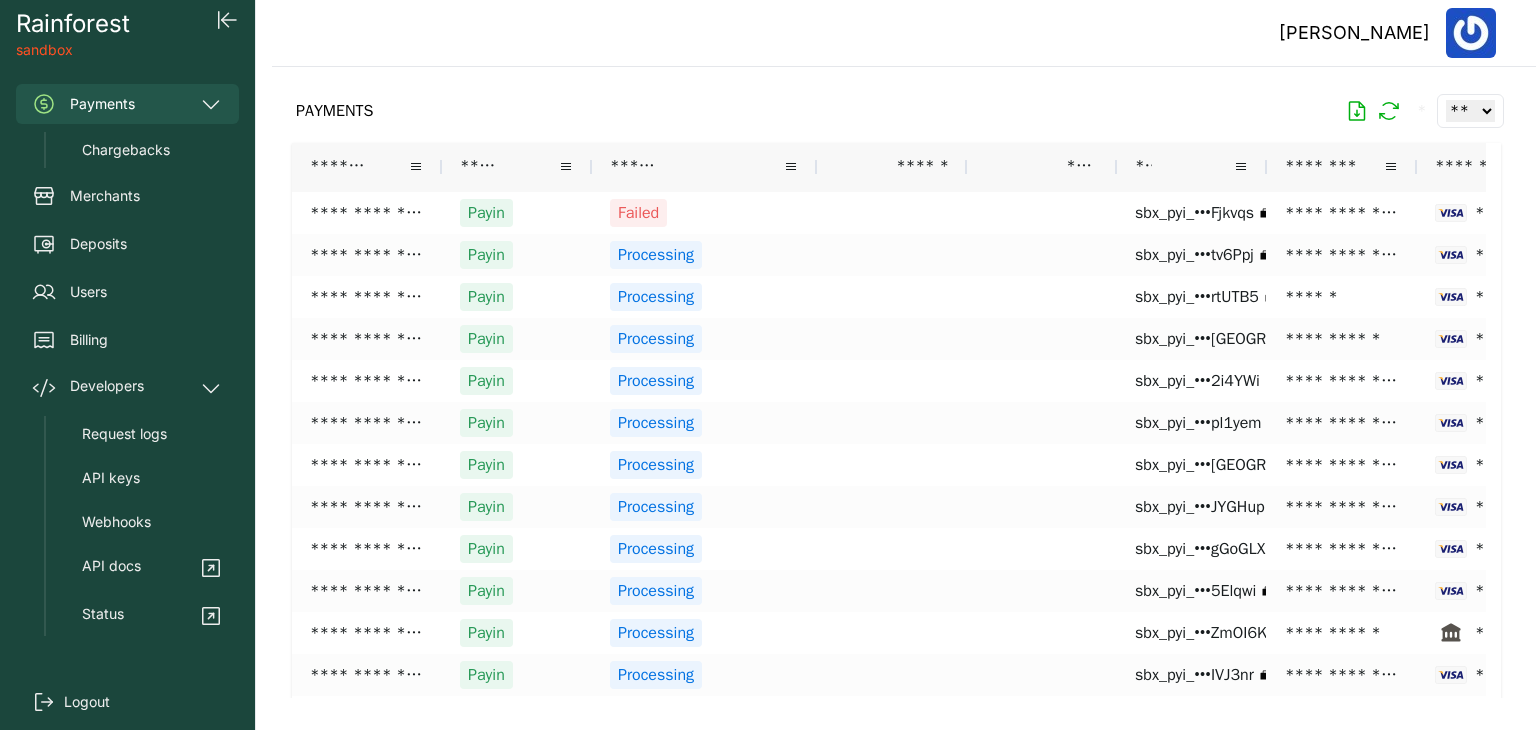 click on "******" at bounding box center [696, 167] 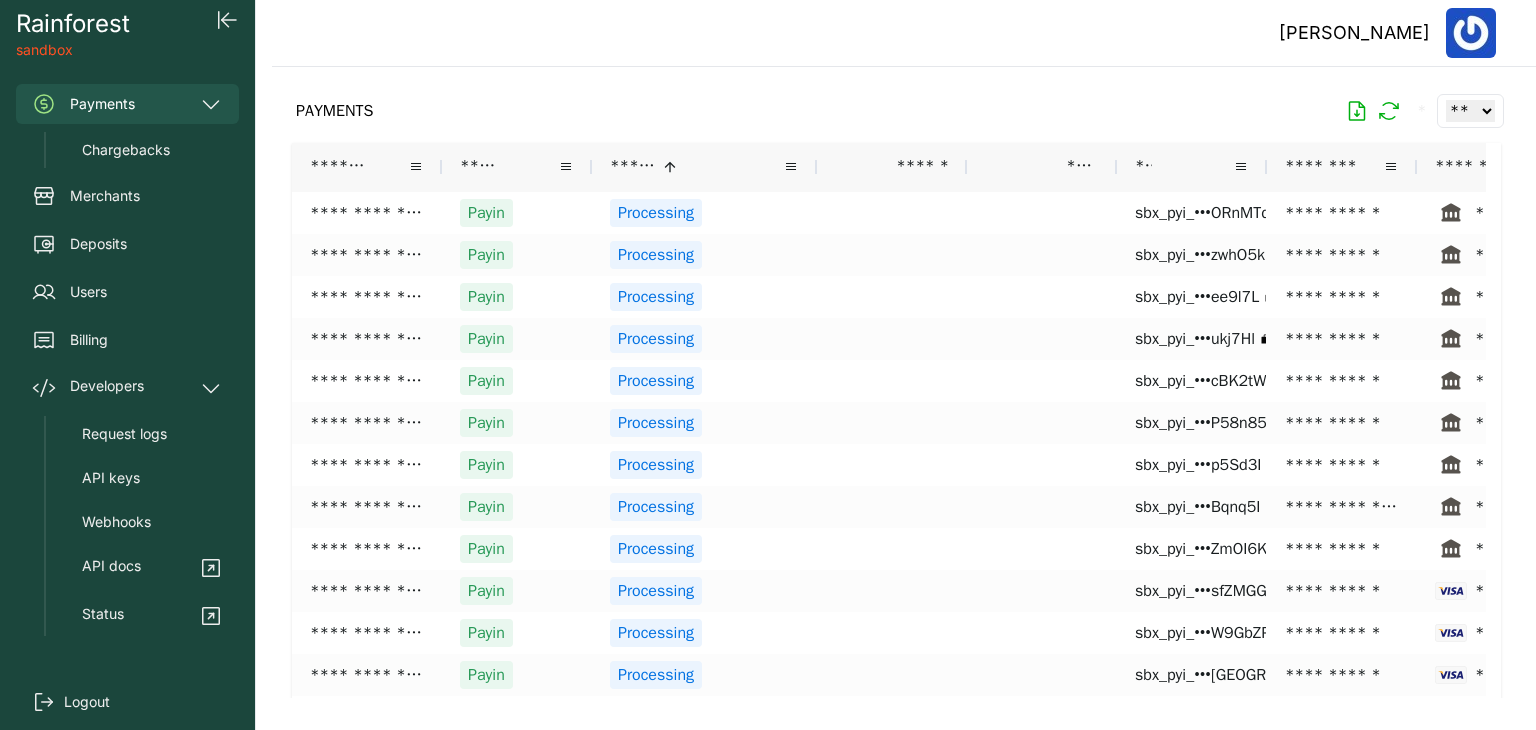 click on "******" at bounding box center [633, 167] 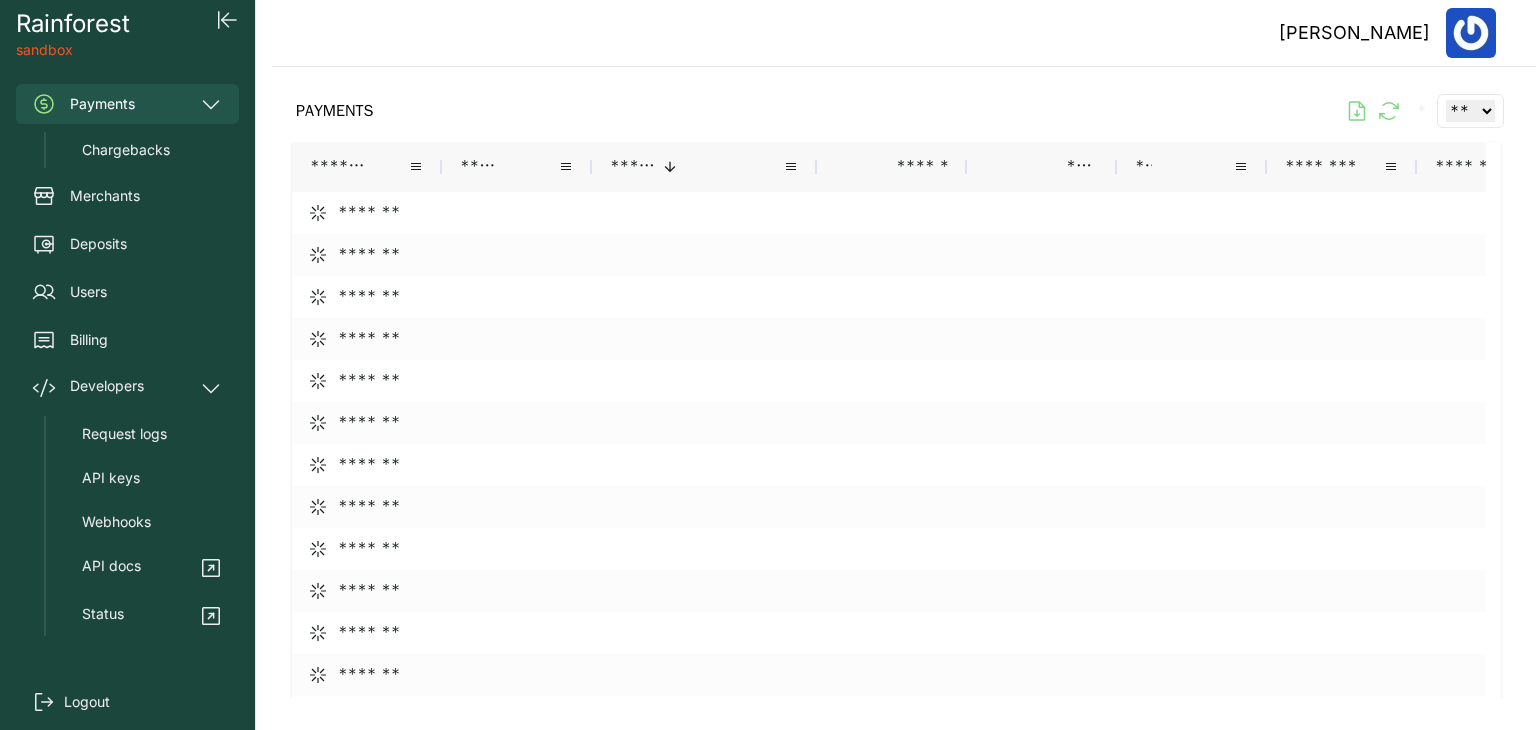 click on "******
*" at bounding box center [704, 167] 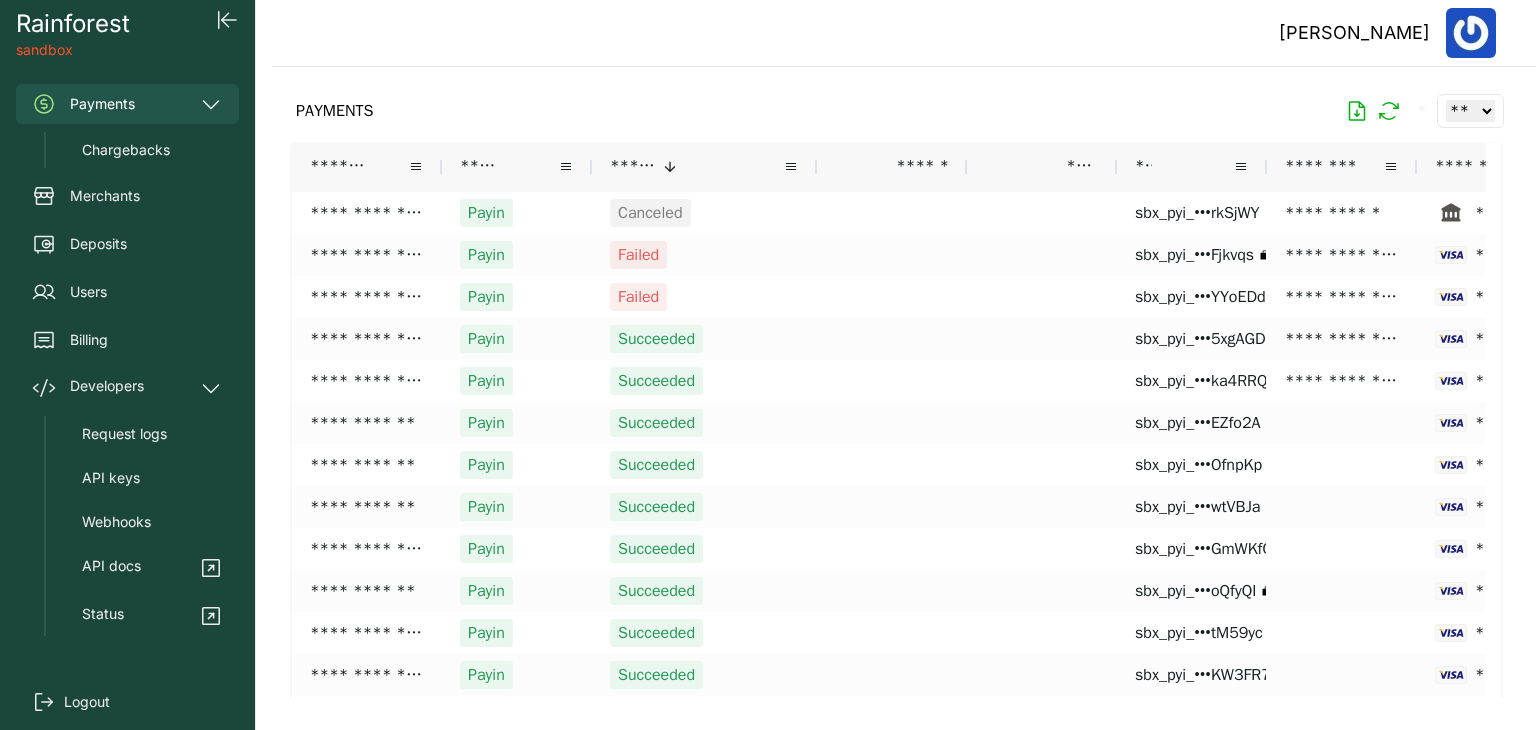 click on "******
*" at bounding box center (704, 167) 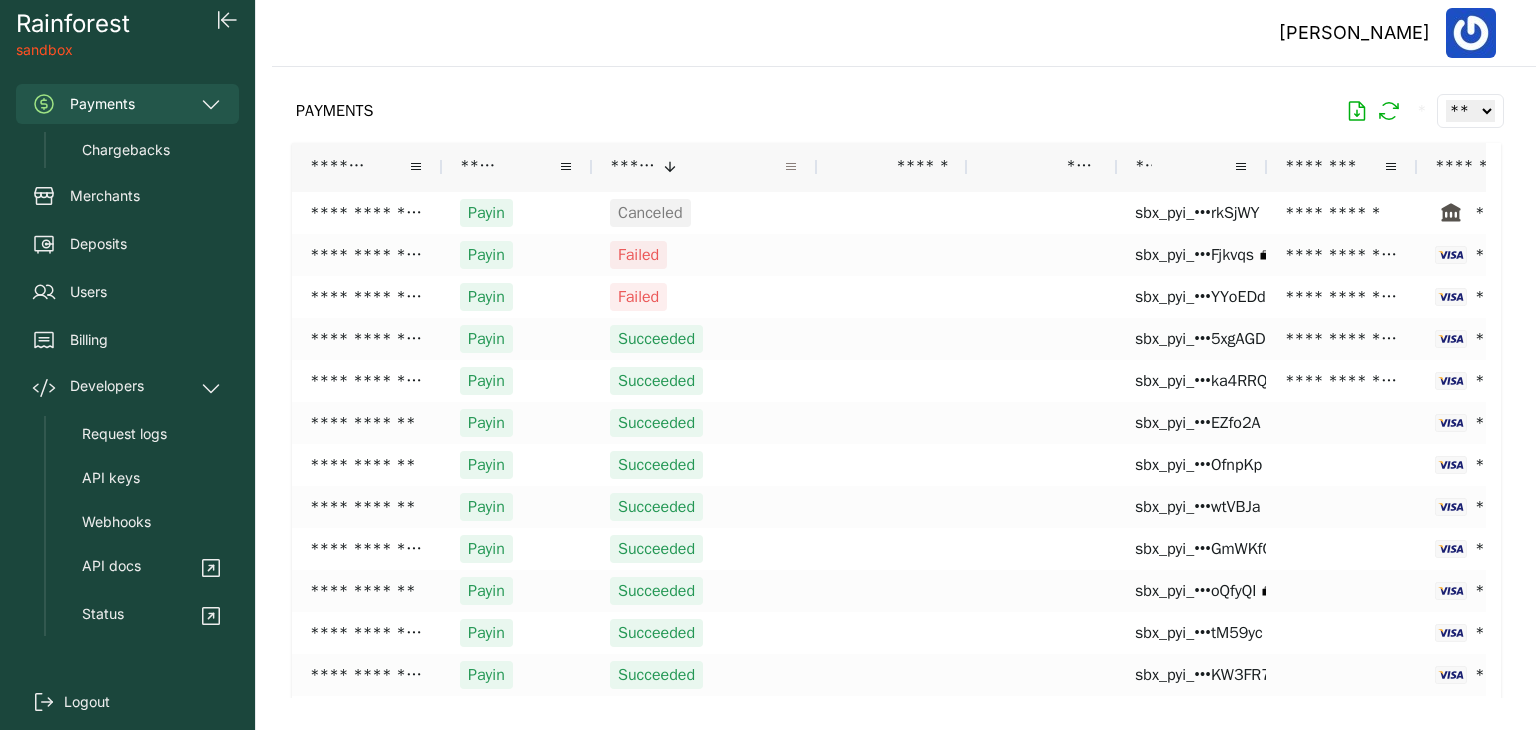 click at bounding box center [791, 167] 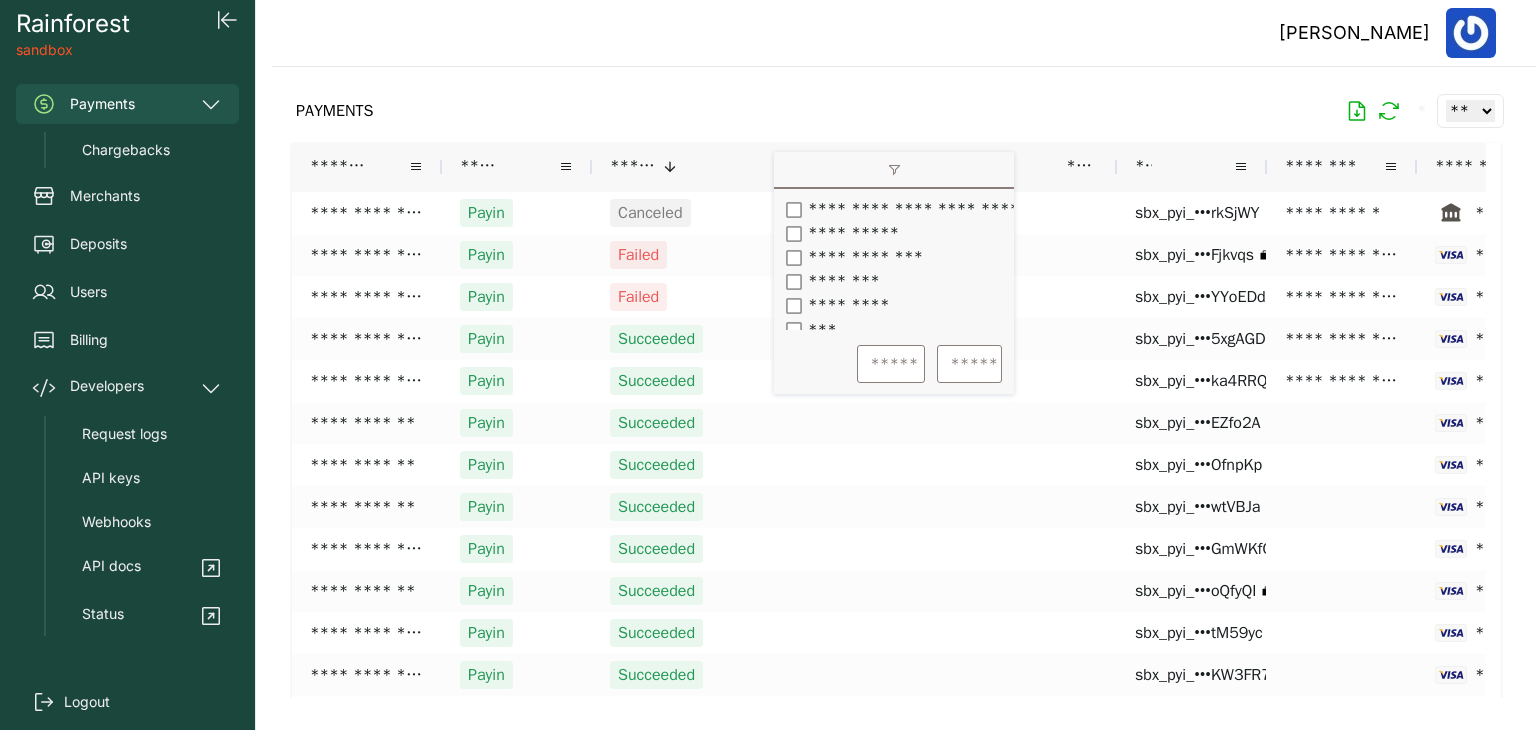 scroll, scrollTop: 317, scrollLeft: 0, axis: vertical 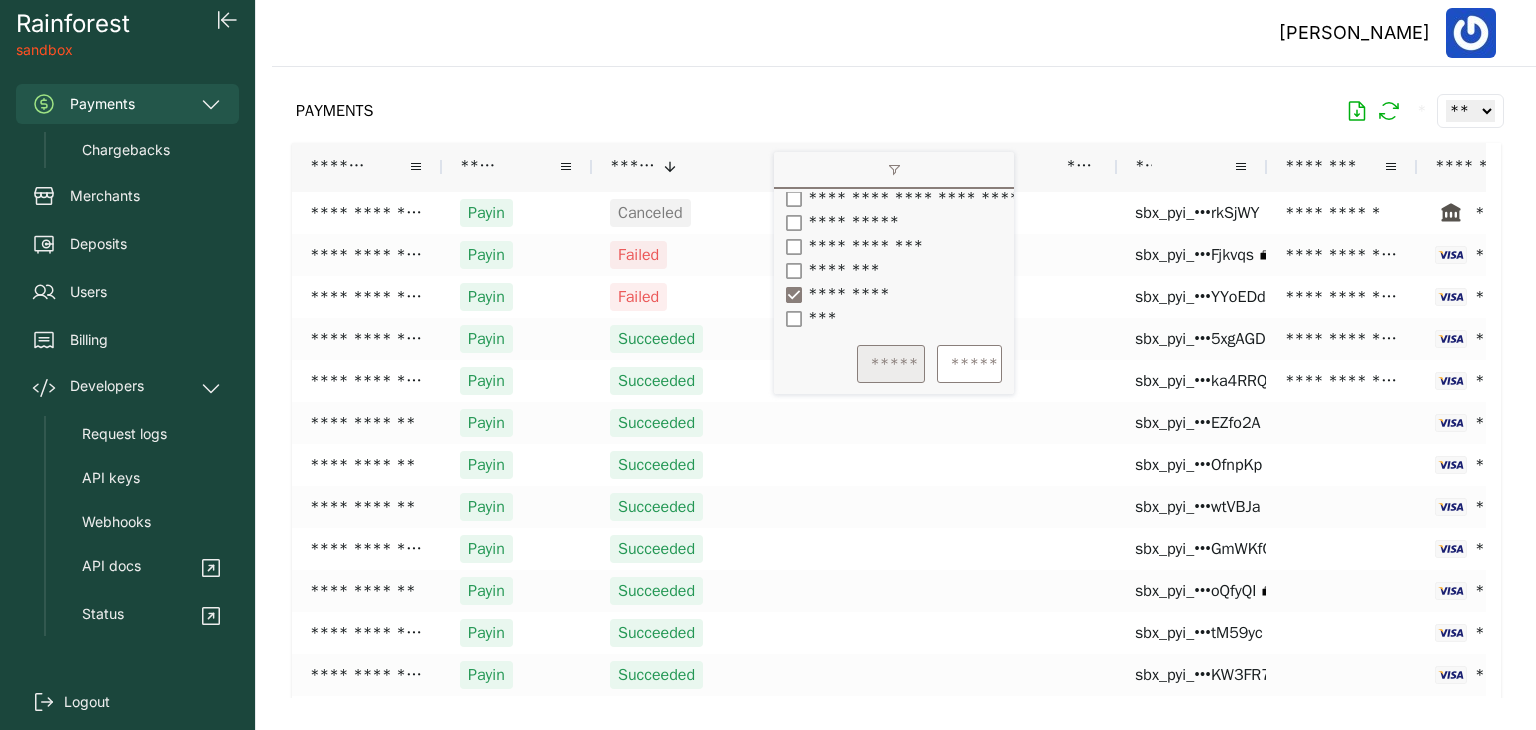 click on "*****" at bounding box center [891, 364] 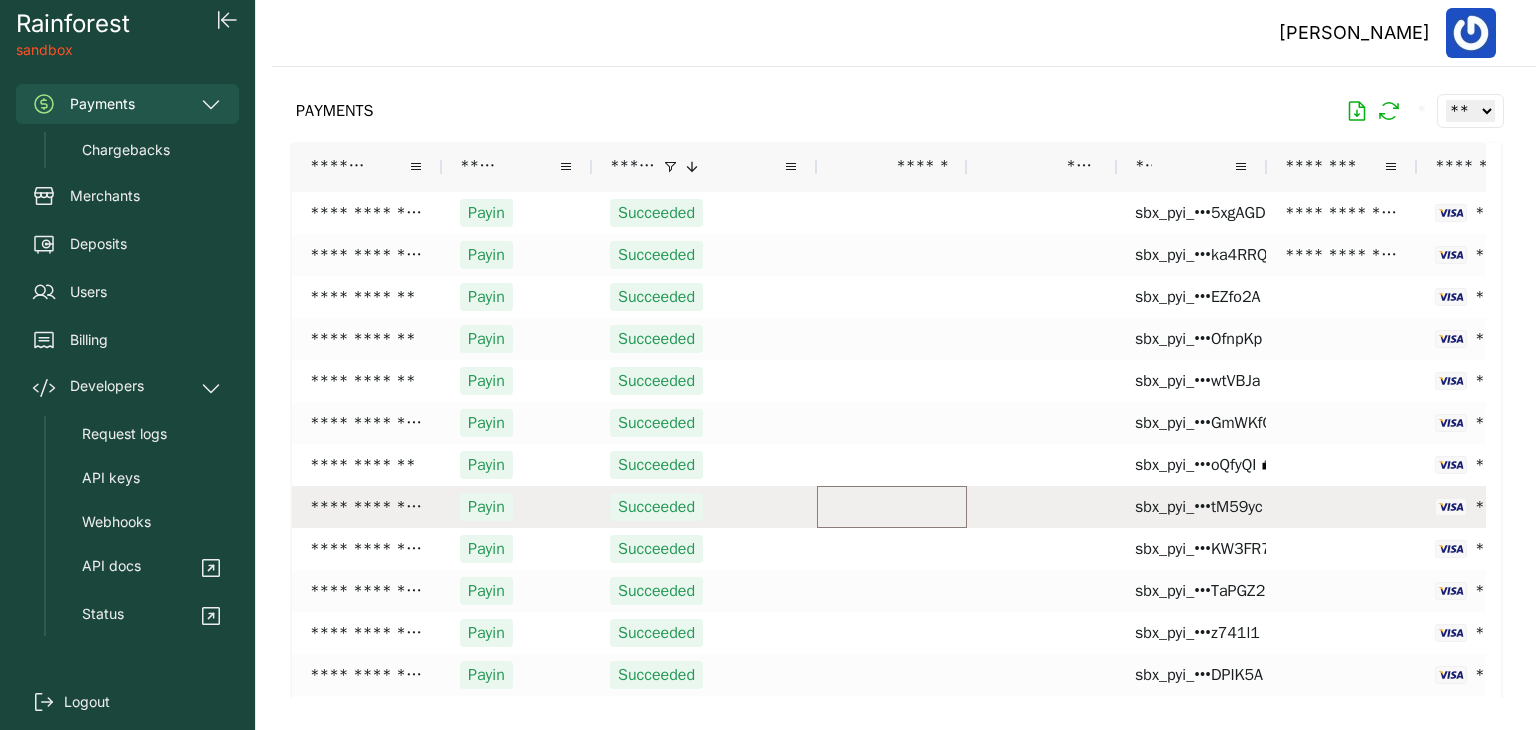 click at bounding box center [892, 507] 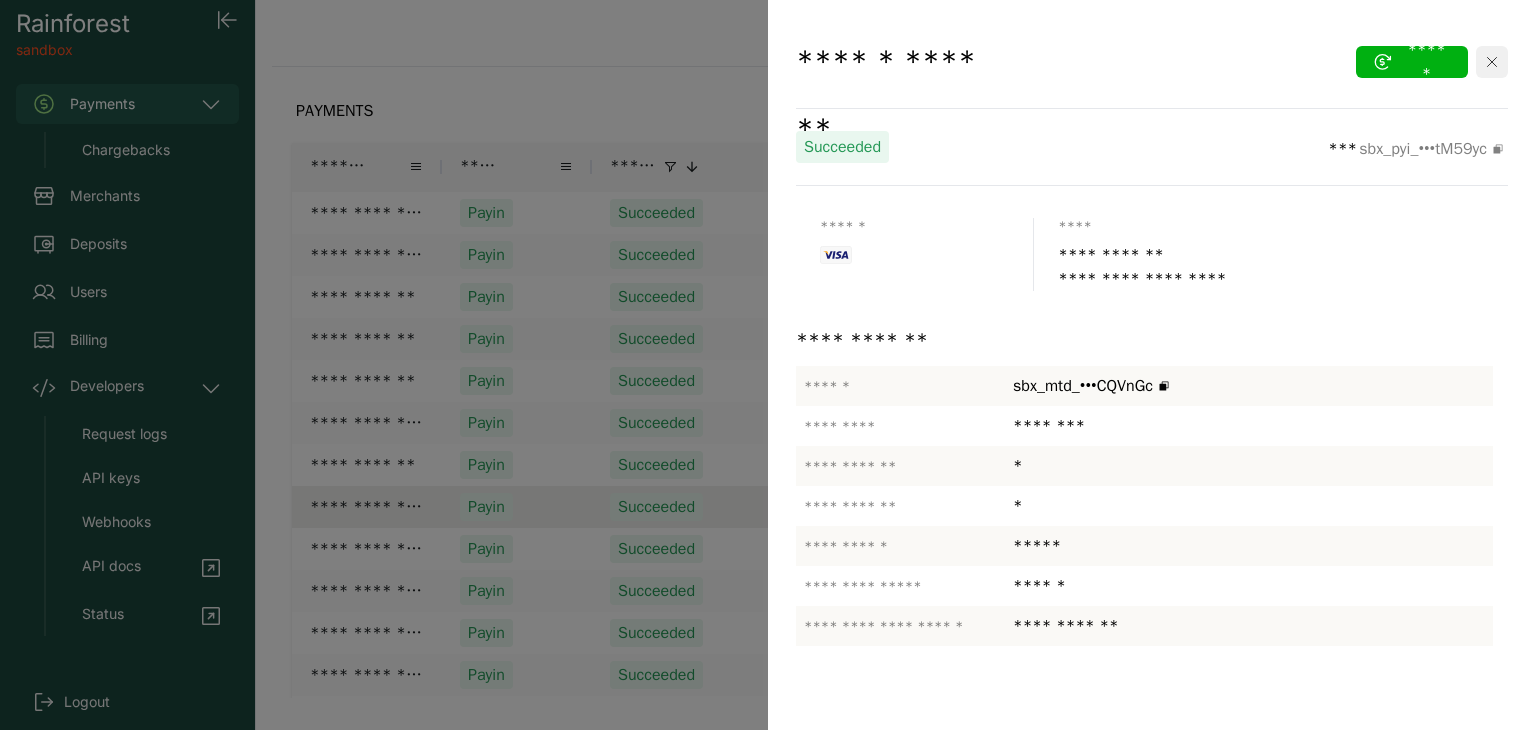 click 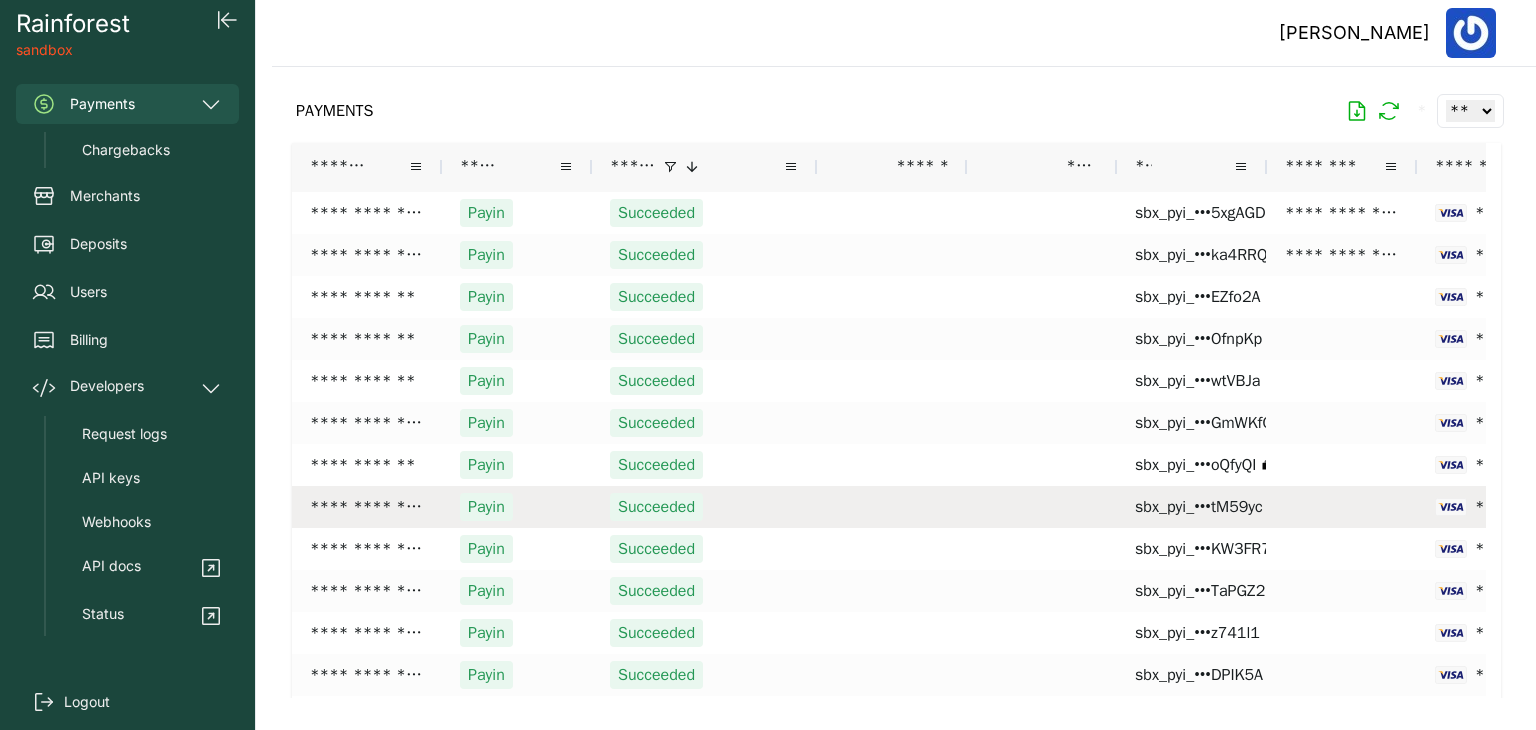 scroll, scrollTop: 144, scrollLeft: 0, axis: vertical 